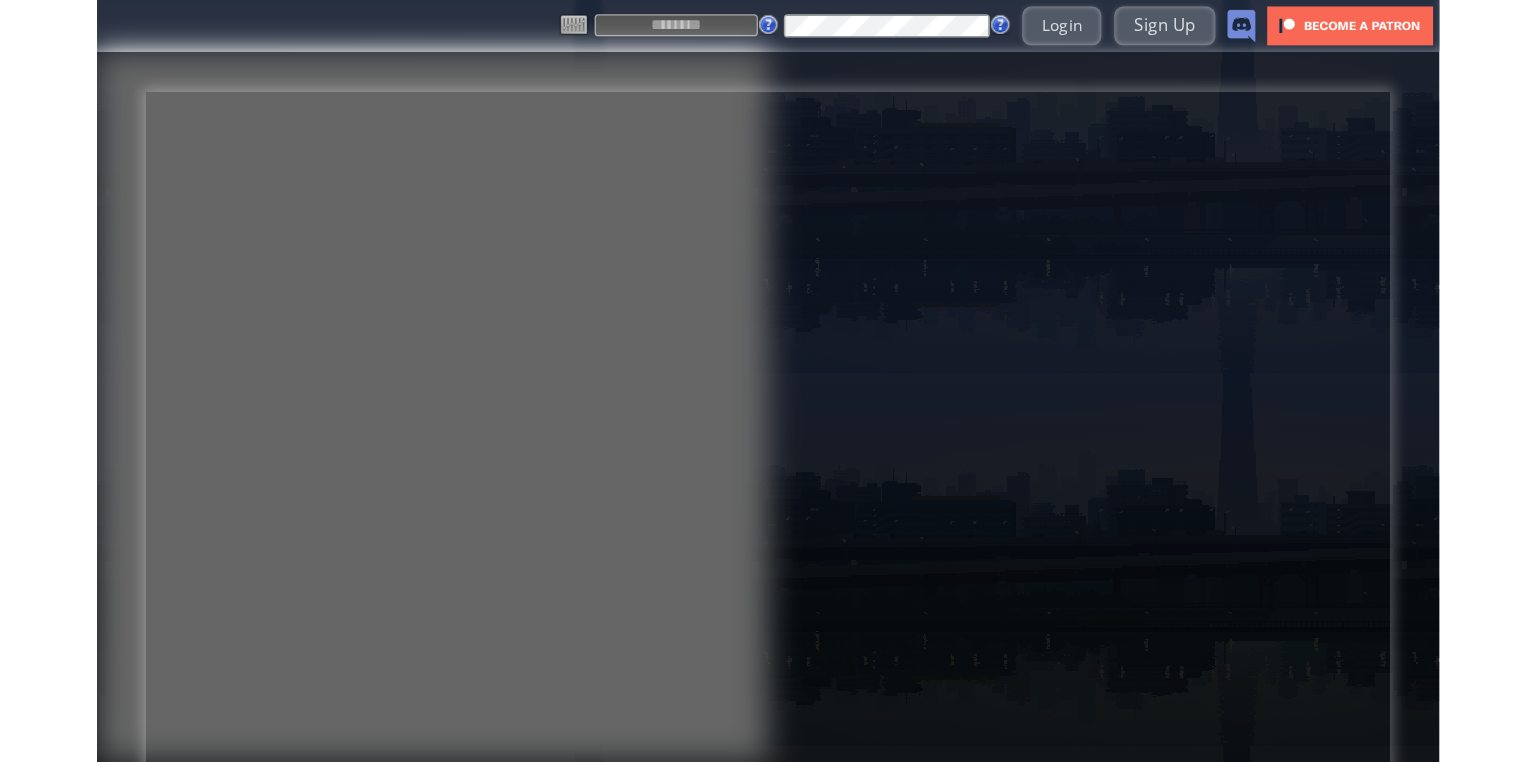 scroll, scrollTop: 0, scrollLeft: 0, axis: both 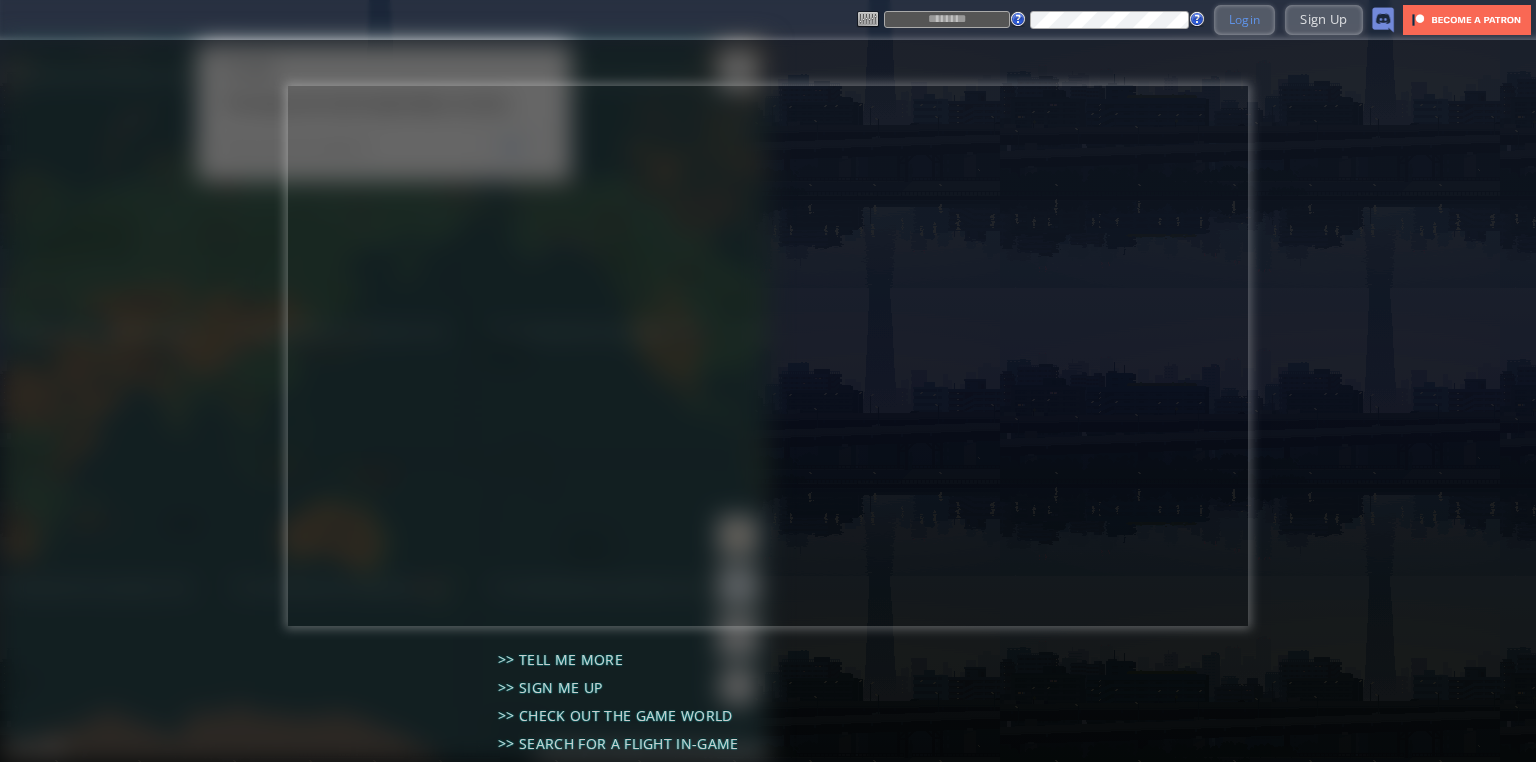 type on "****" 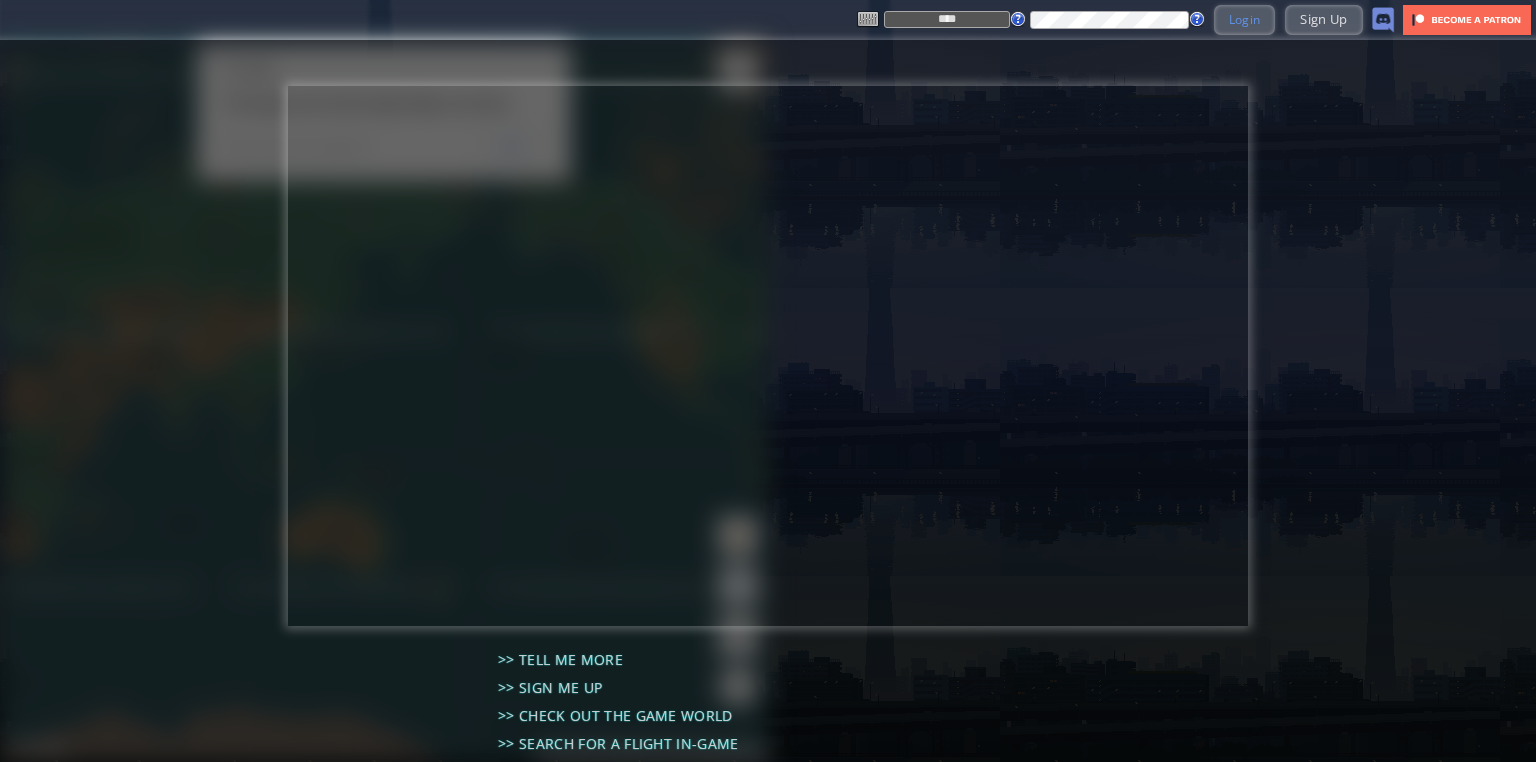 click on "Login" at bounding box center (1245, 19) 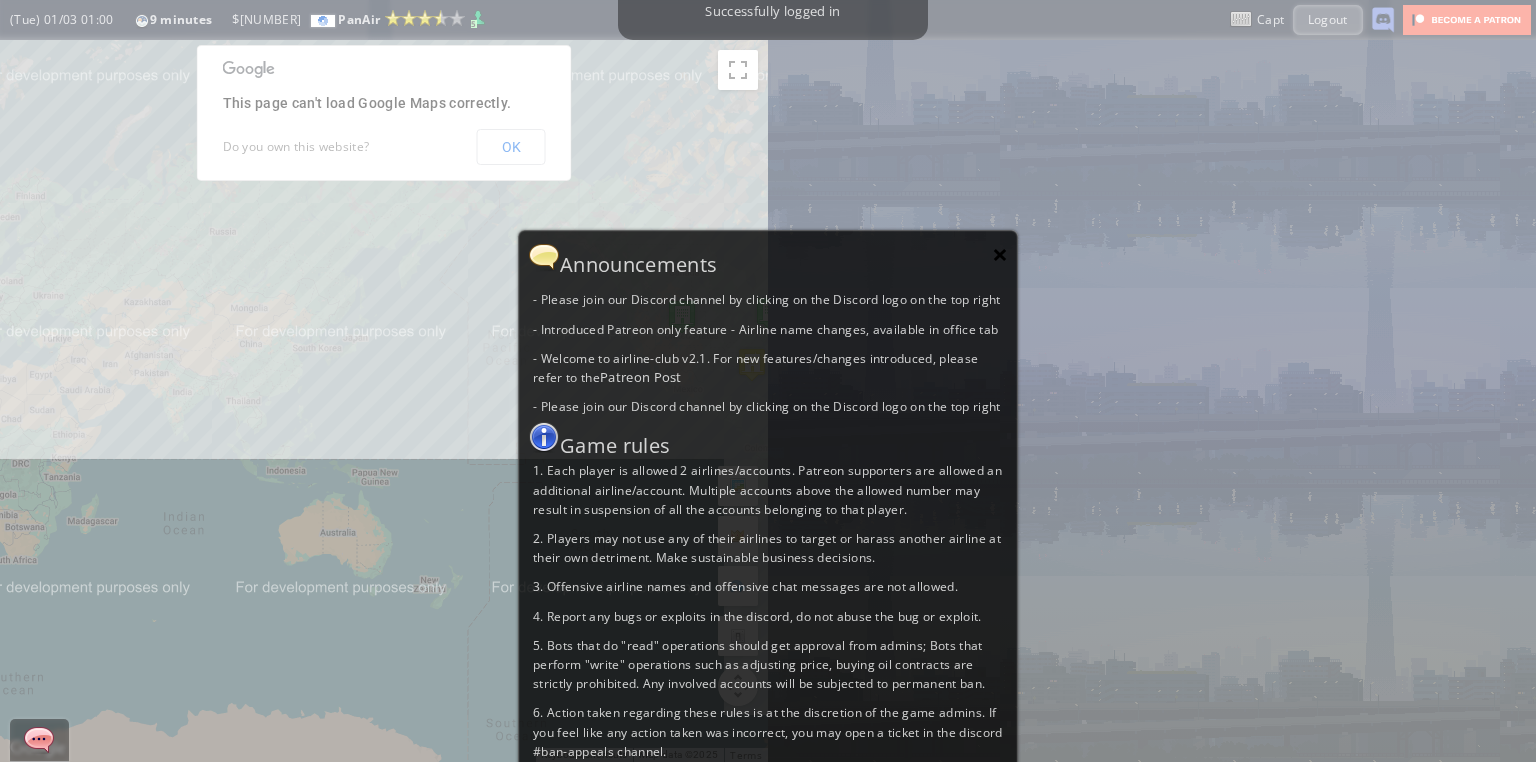 click on "×" at bounding box center (1000, 254) 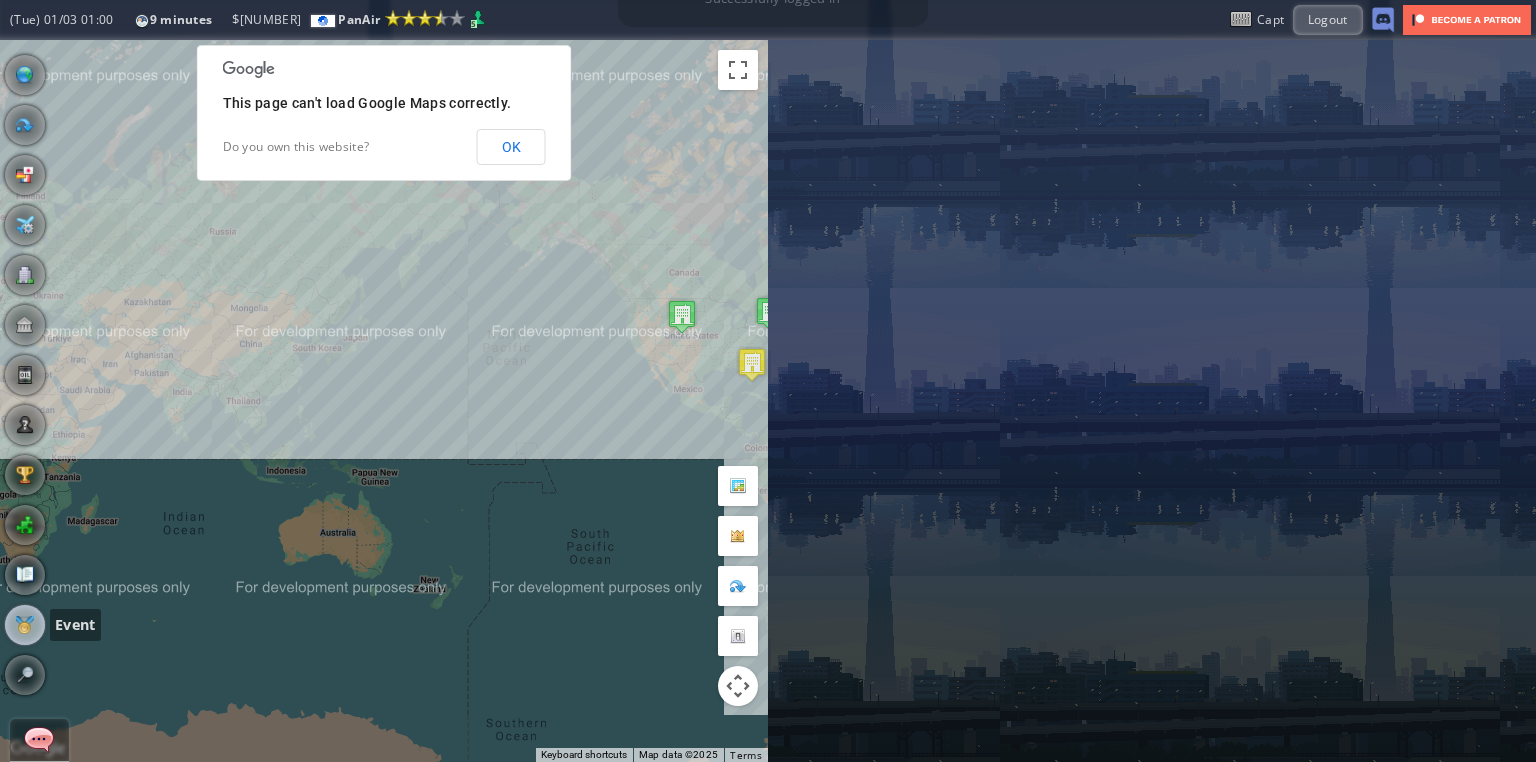 click at bounding box center [25, 625] 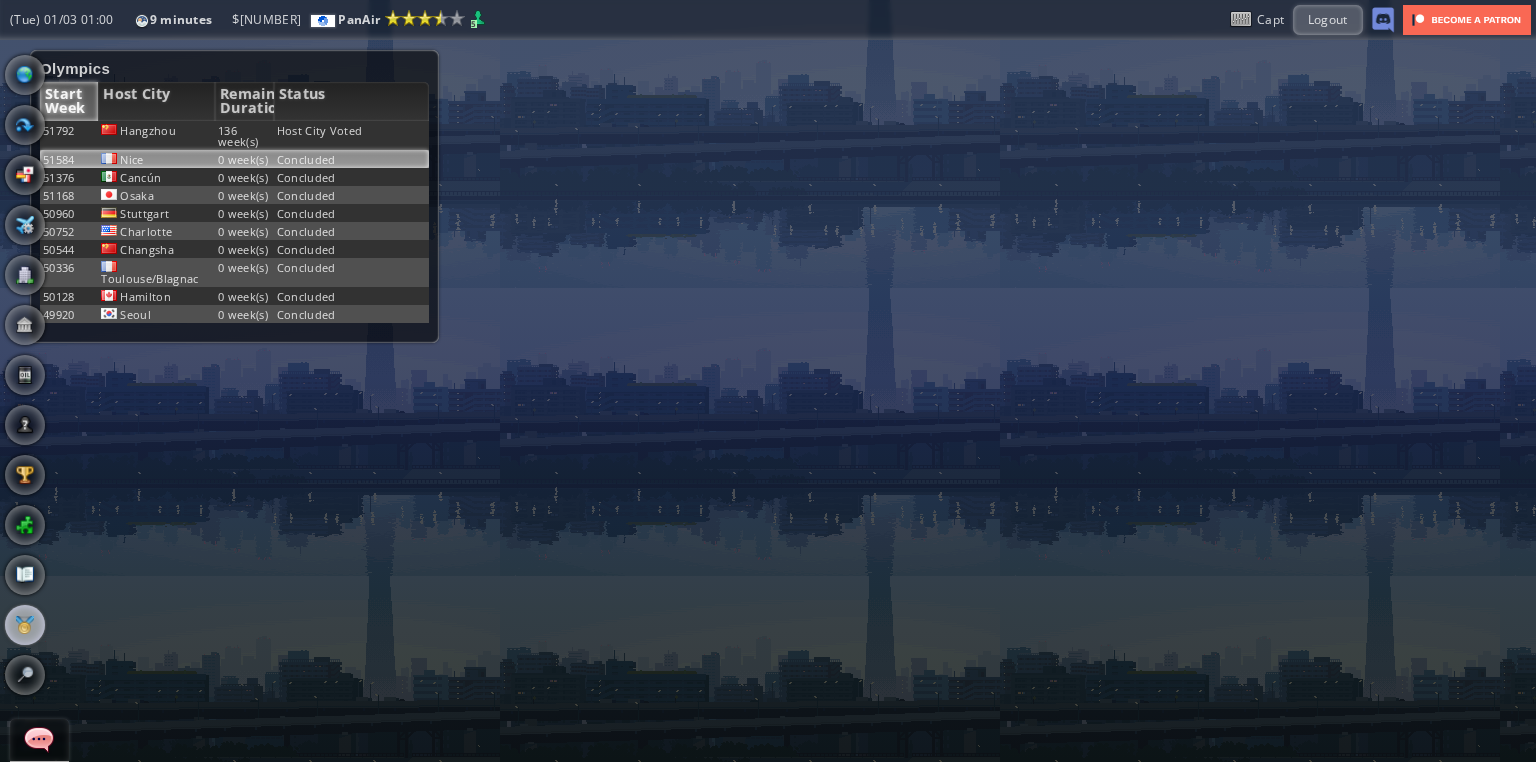 click on "Concluded" at bounding box center (352, 135) 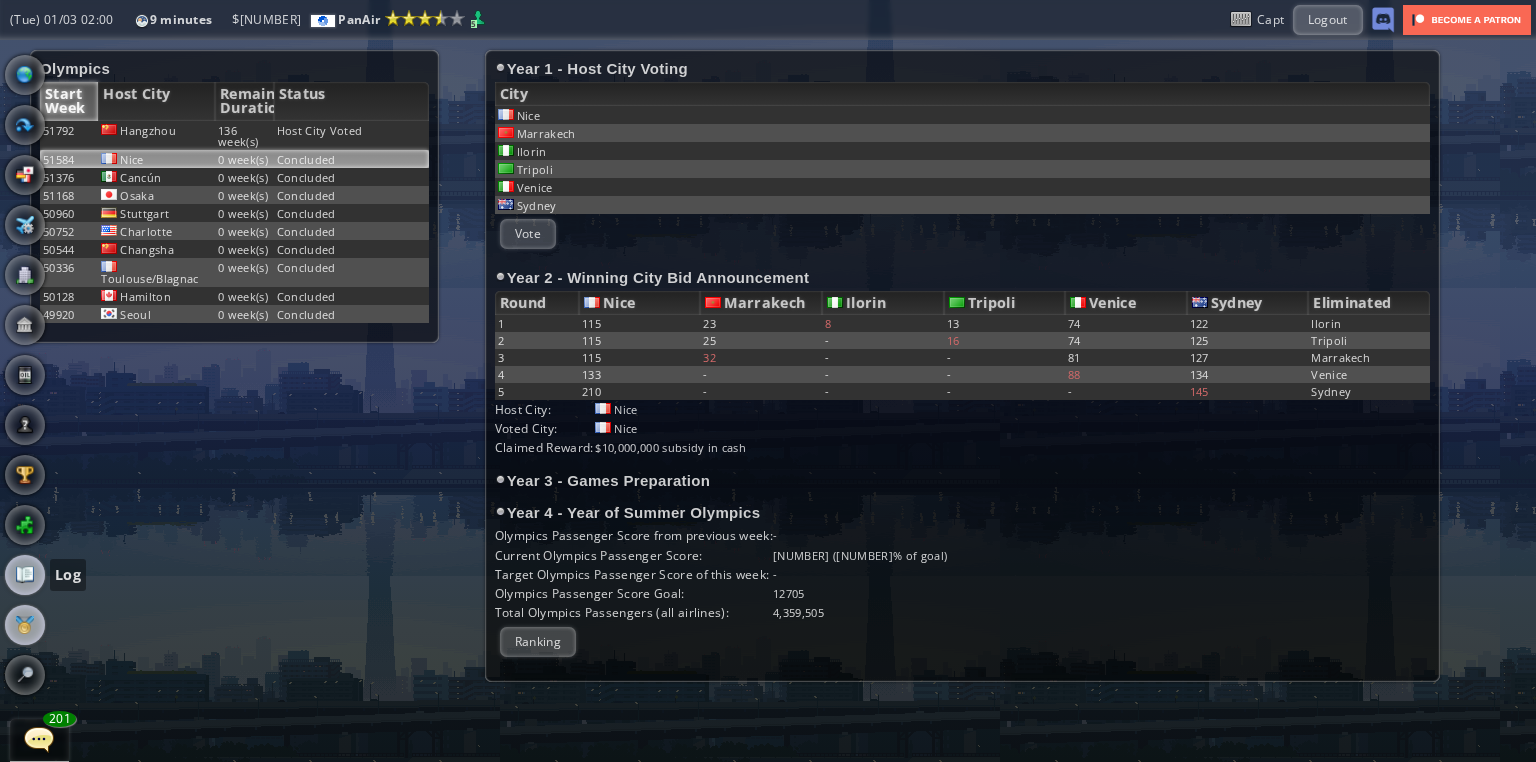 click at bounding box center (25, 575) 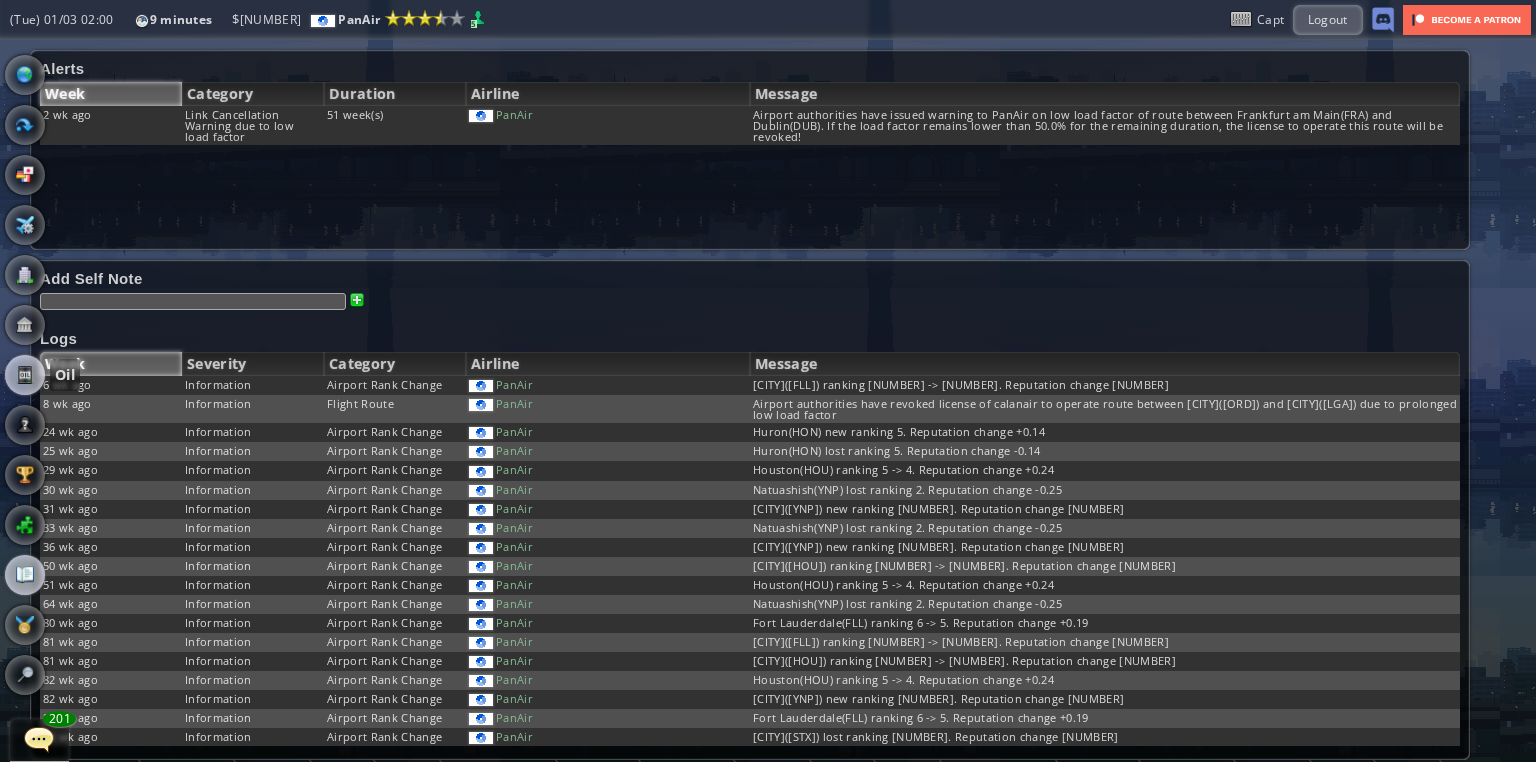 click at bounding box center [25, 375] 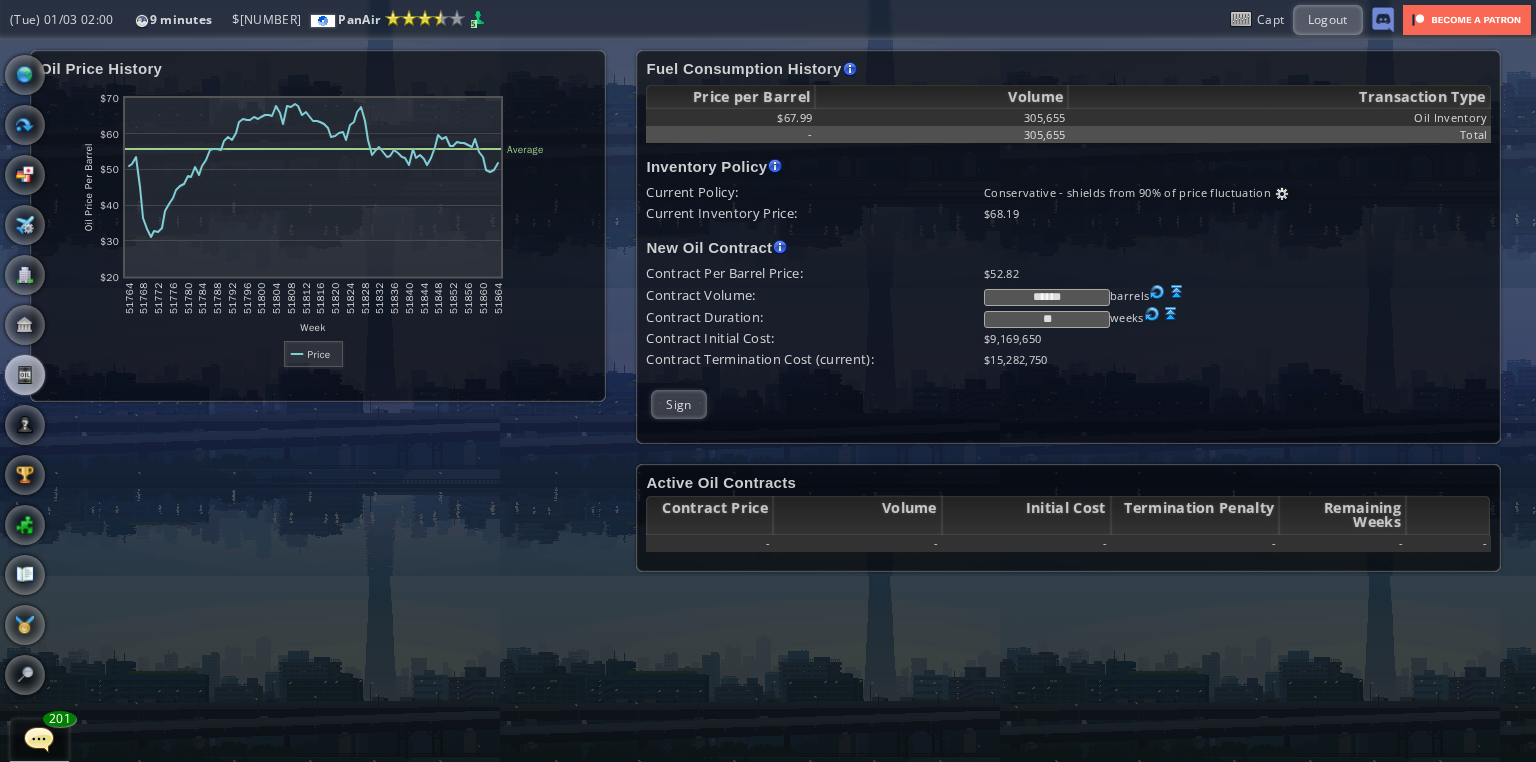 drag, startPoint x: 1088, startPoint y: 294, endPoint x: 924, endPoint y: 298, distance: 164.04877 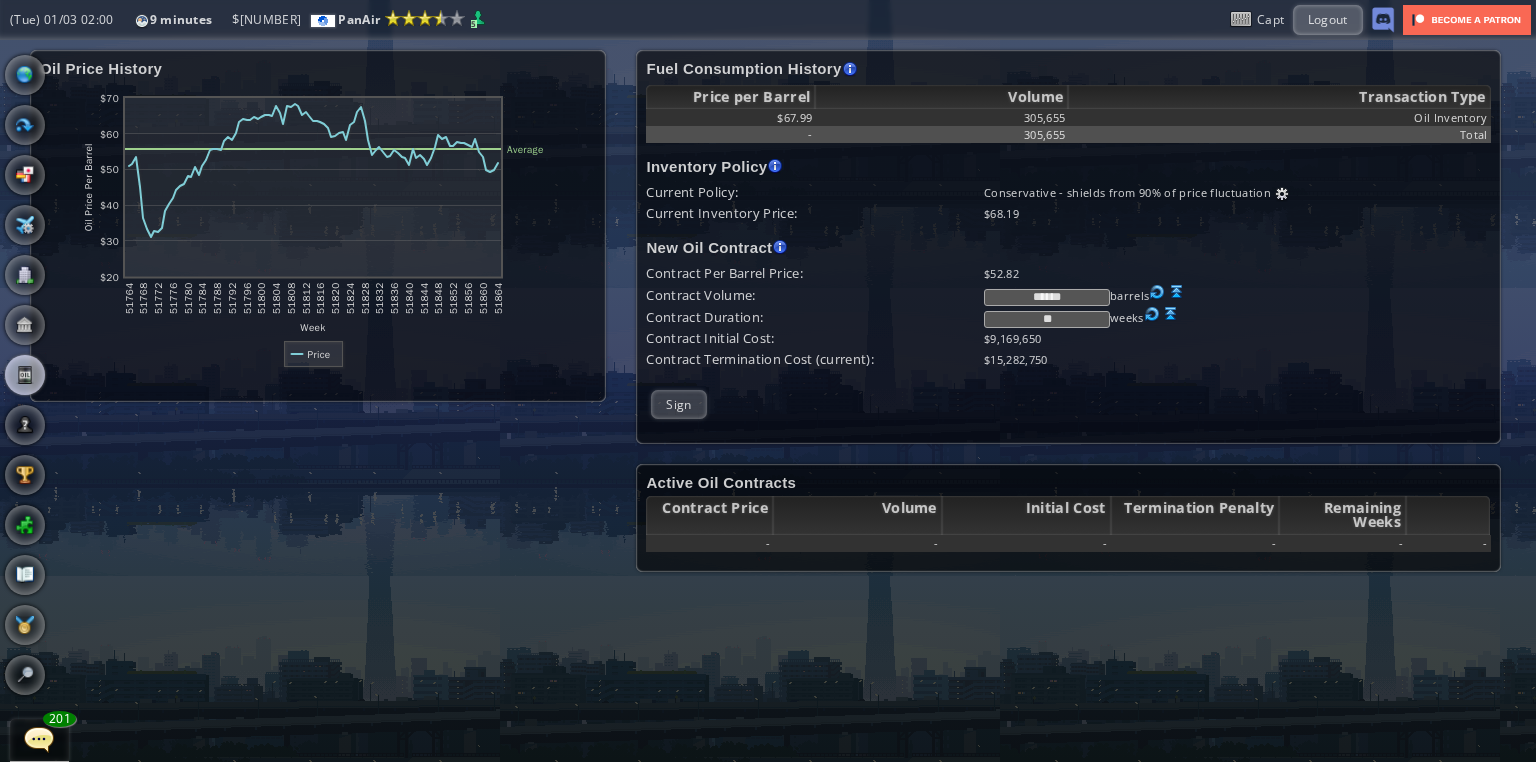 click on "Contract Volume:
******  barrels" at bounding box center [1068, 117] 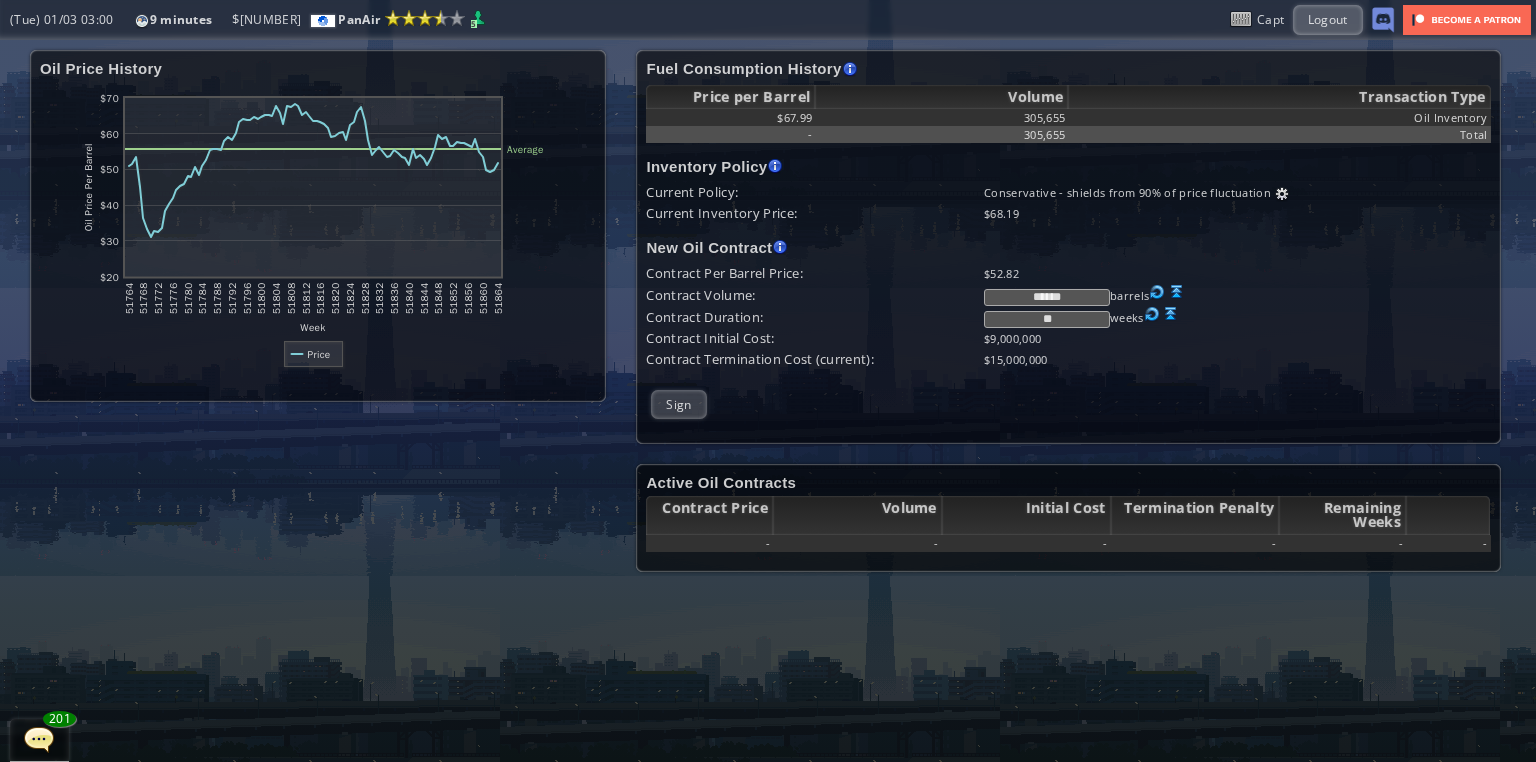 type on "******" 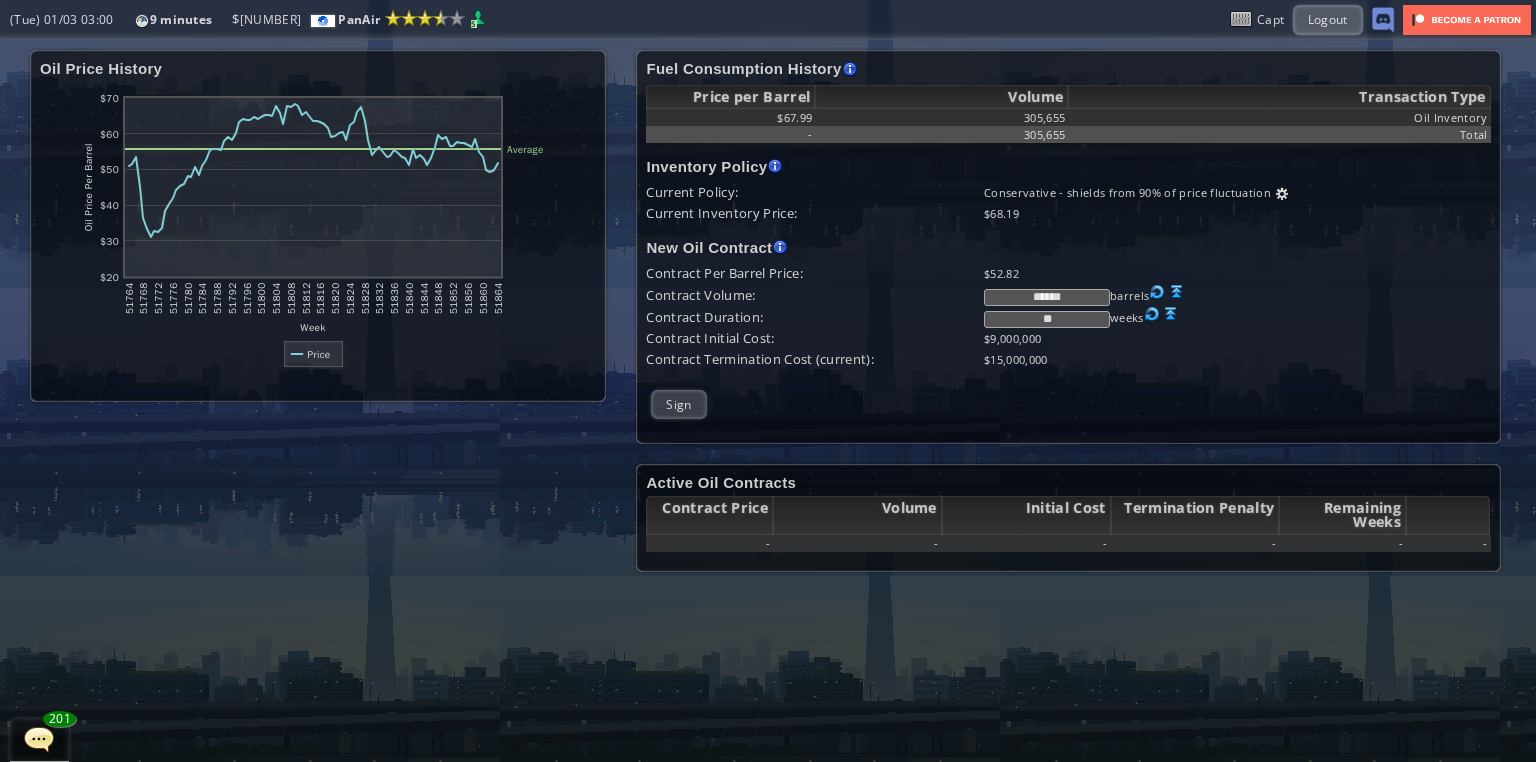 drag, startPoint x: 1079, startPoint y: 320, endPoint x: 972, endPoint y: 326, distance: 107.16809 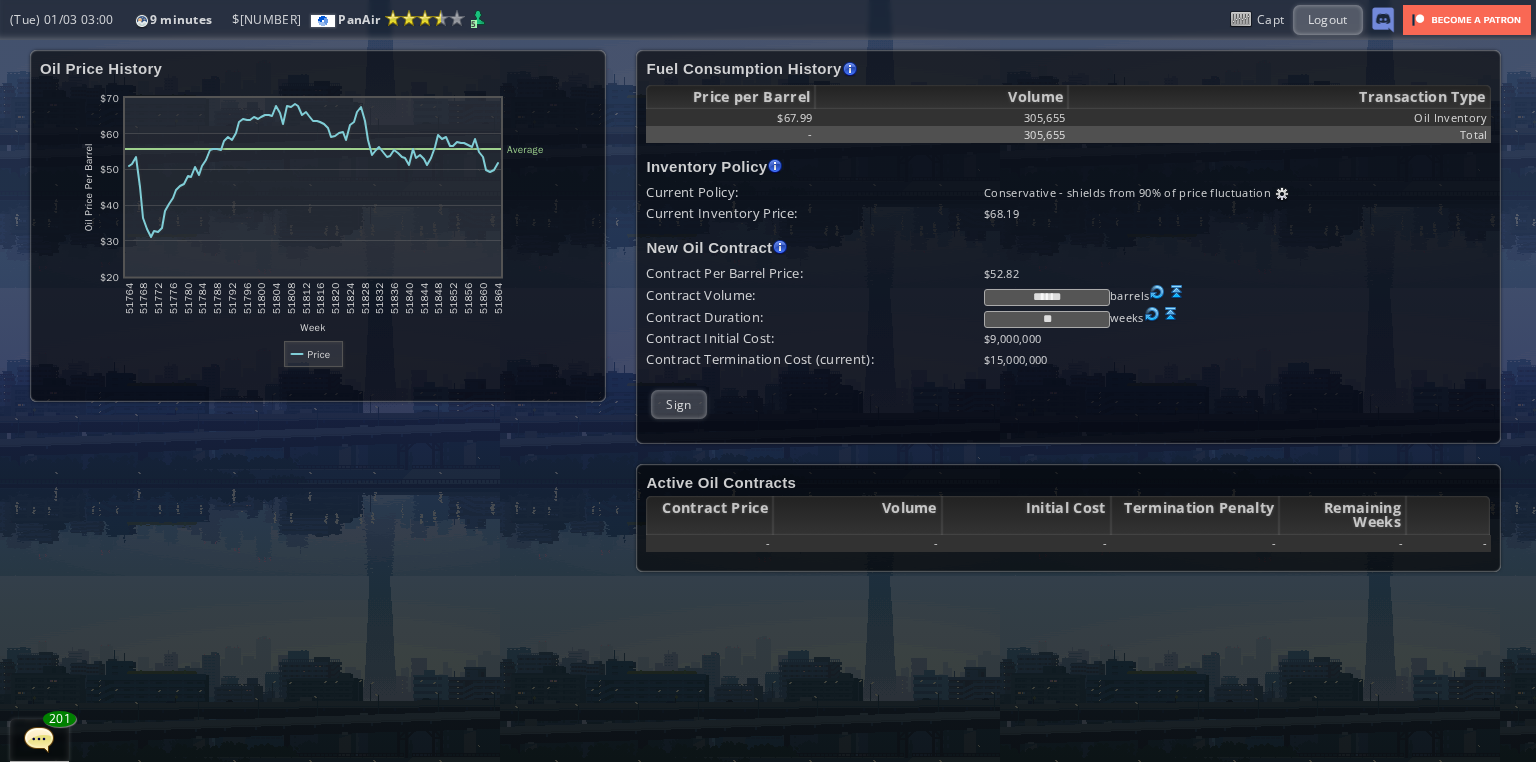 click on "Contract Duration:
**  weeks" at bounding box center [1068, 134] 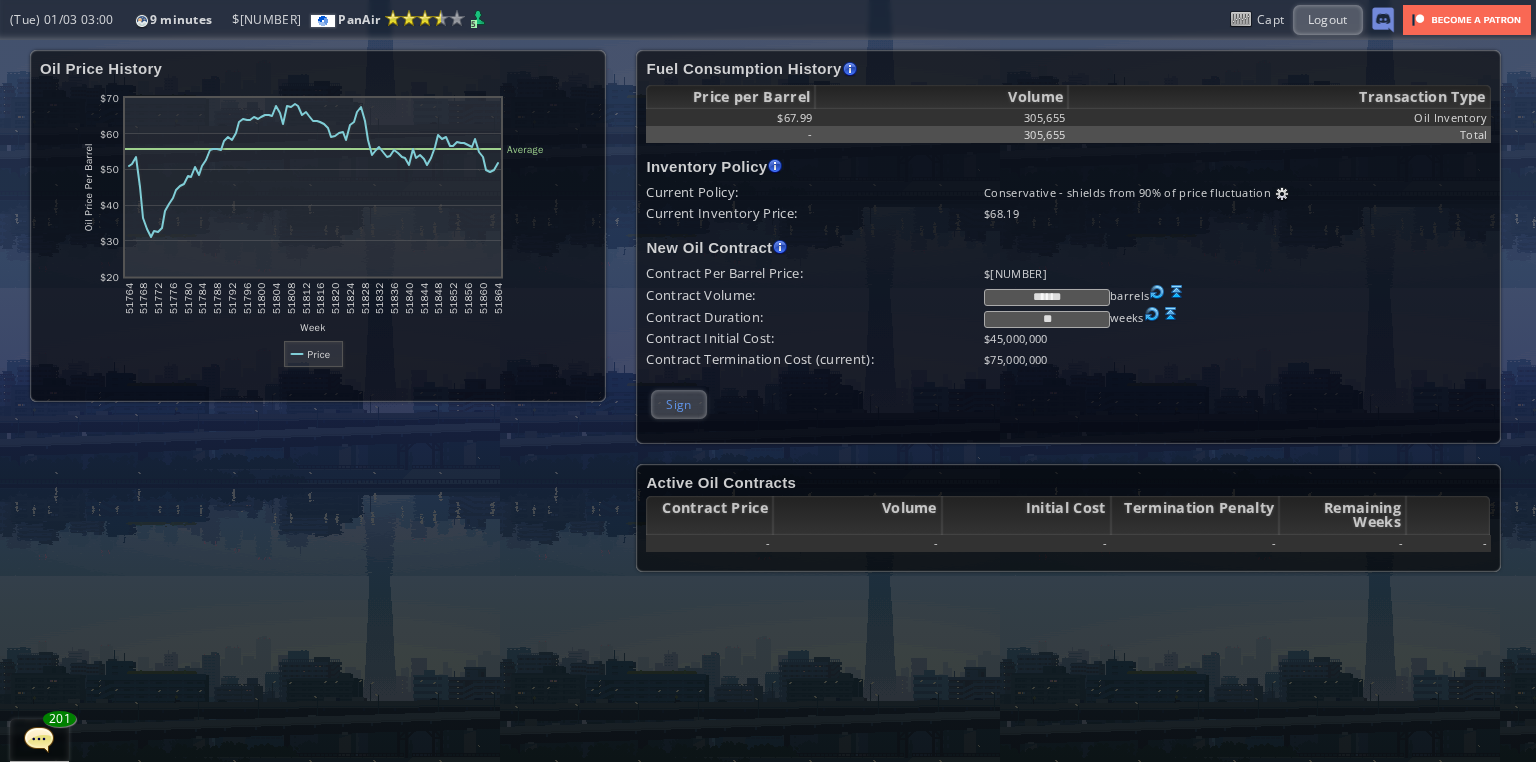 type on "**" 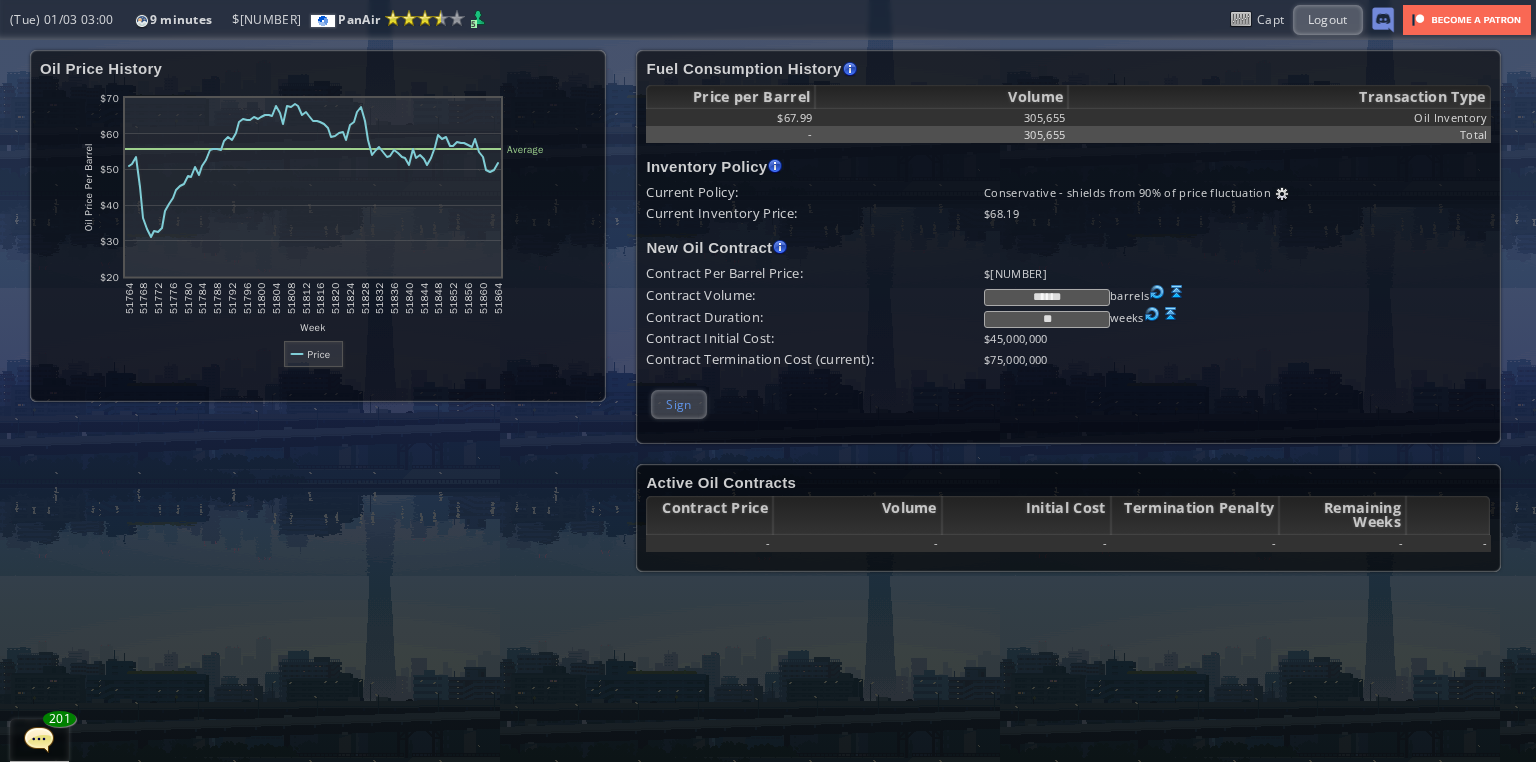 click on "Sign" at bounding box center [678, 404] 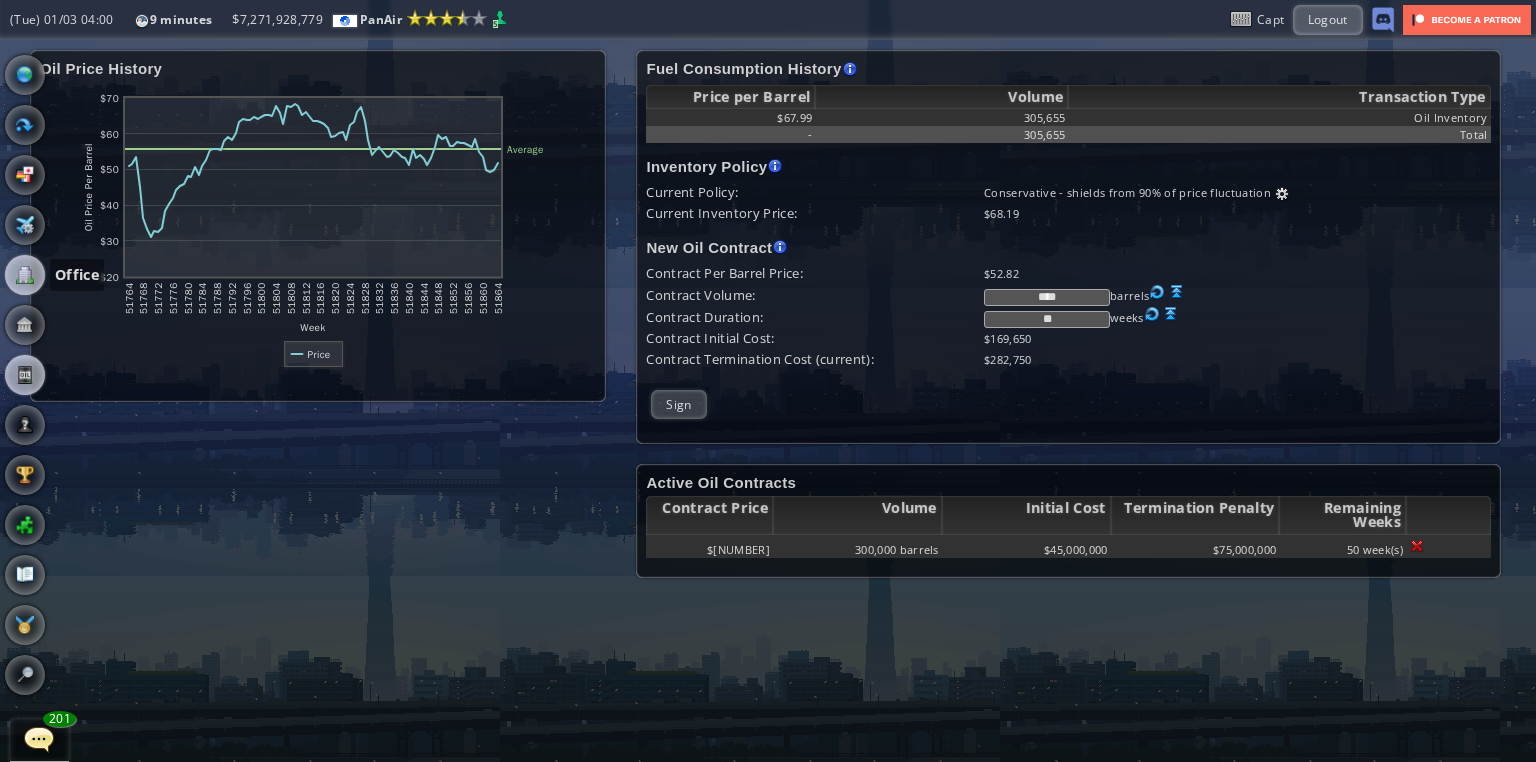 click at bounding box center [25, 275] 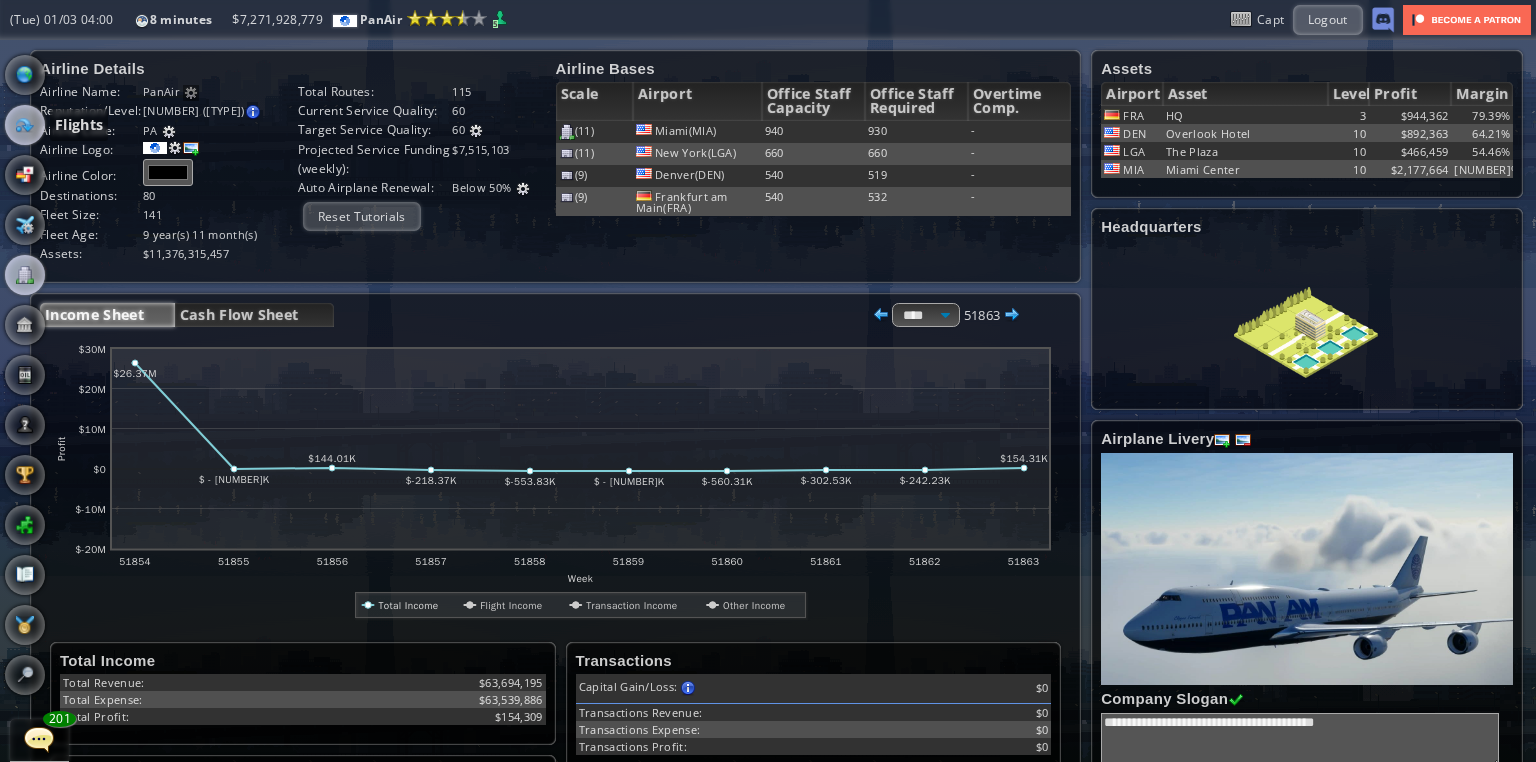 click at bounding box center (25, 125) 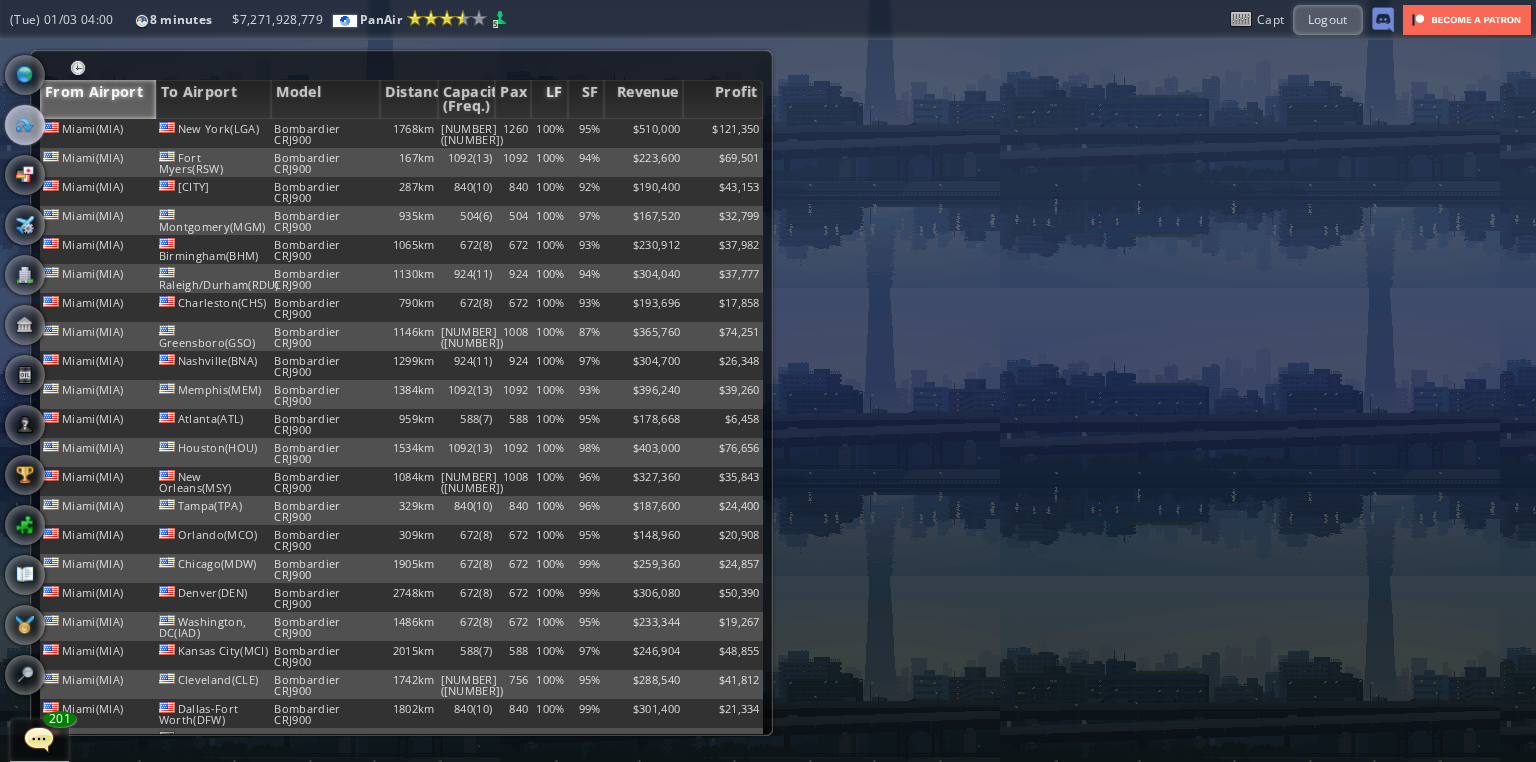 click on "LF" at bounding box center (549, 99) 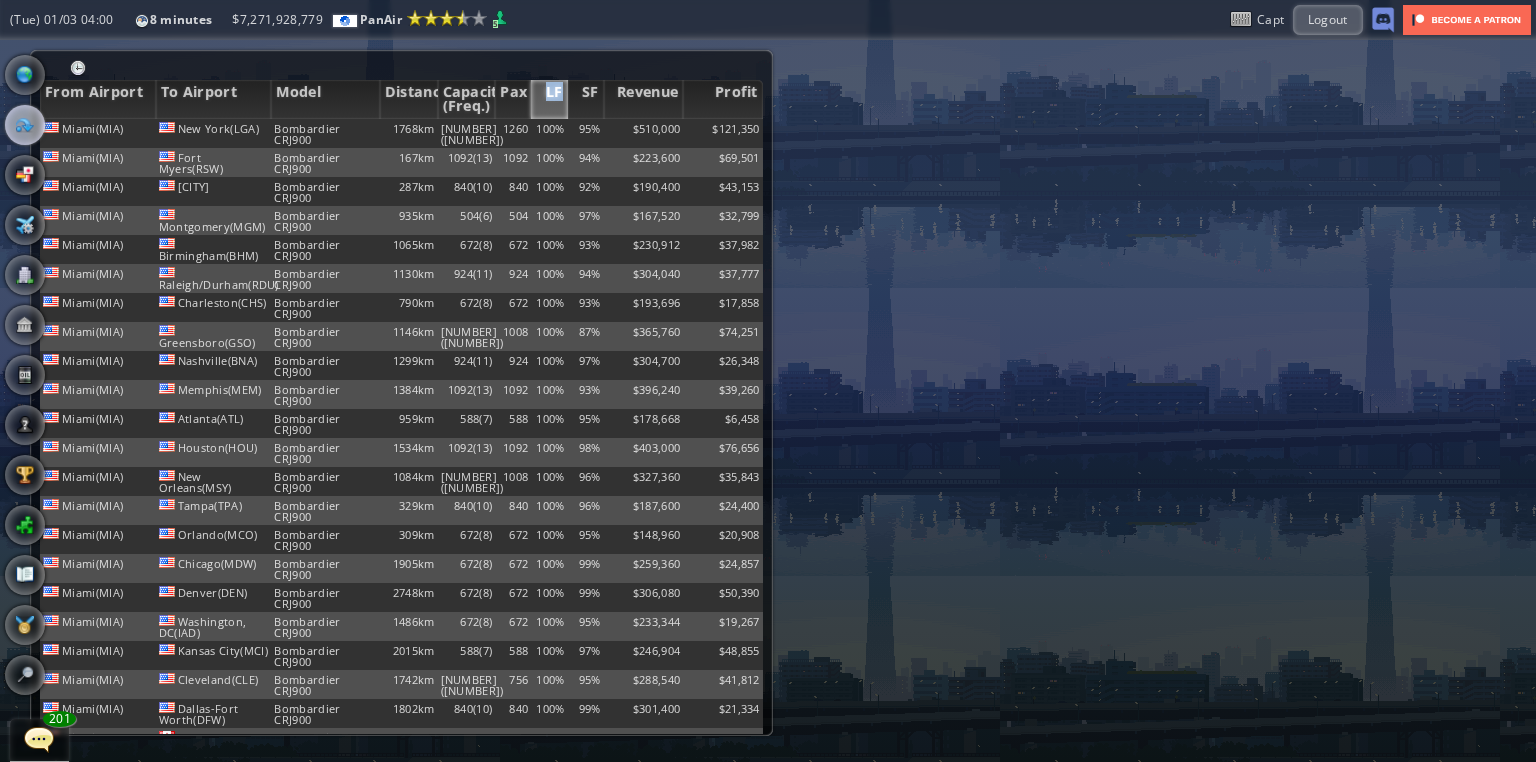 click on "LF" at bounding box center (549, 99) 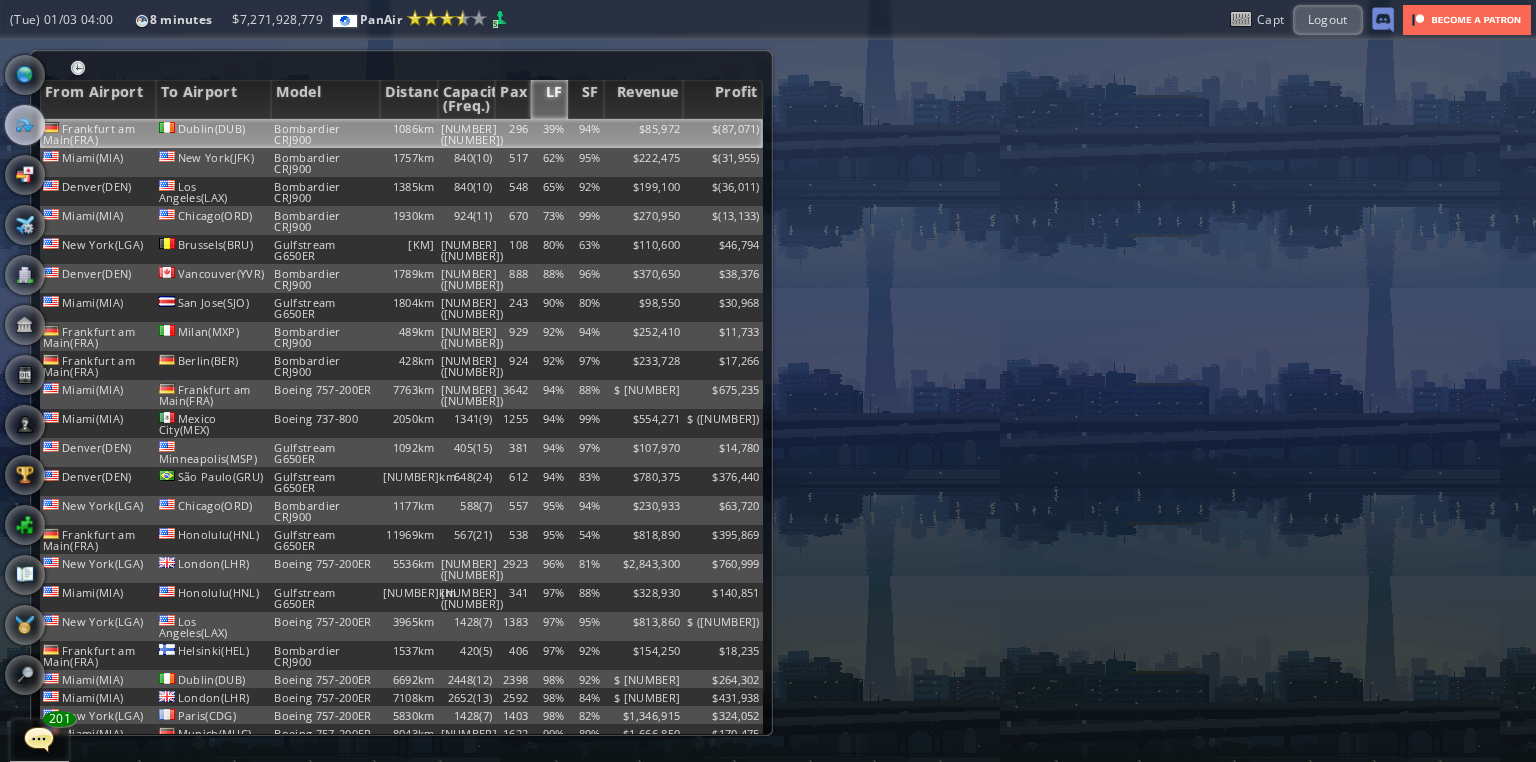 click on "39%" at bounding box center (549, 133) 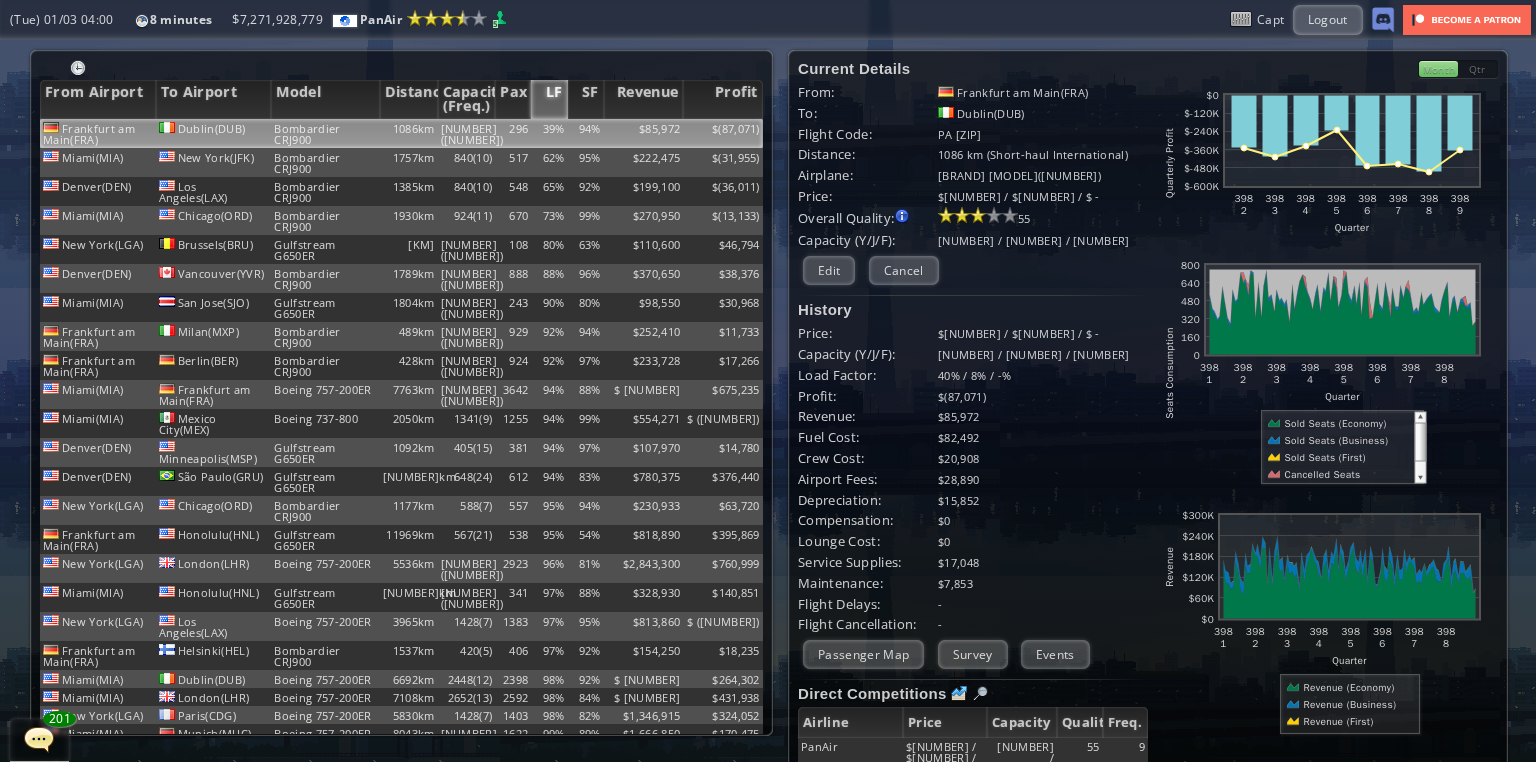 click on "Month" at bounding box center [1438, 69] 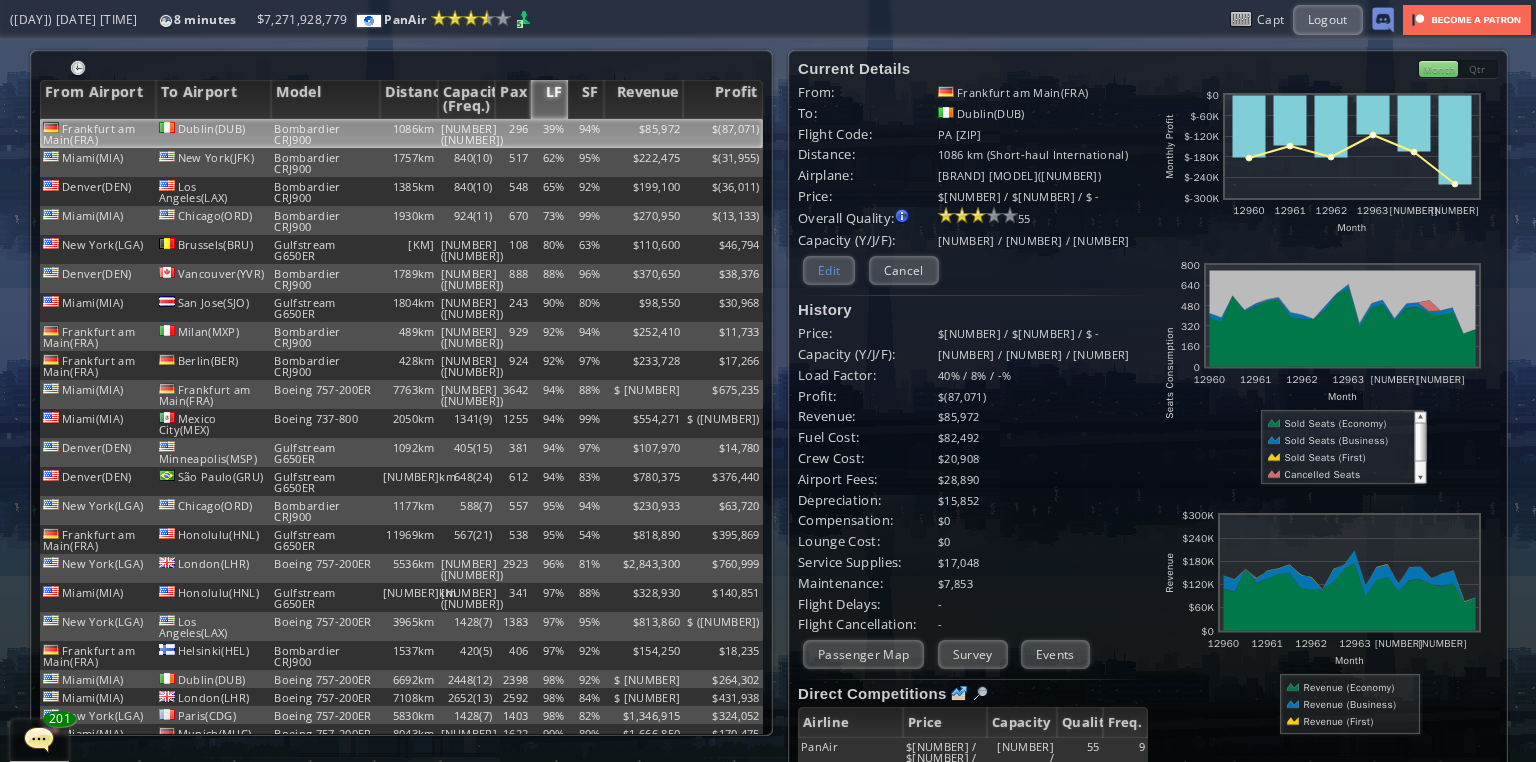 click on "Edit" at bounding box center [829, 270] 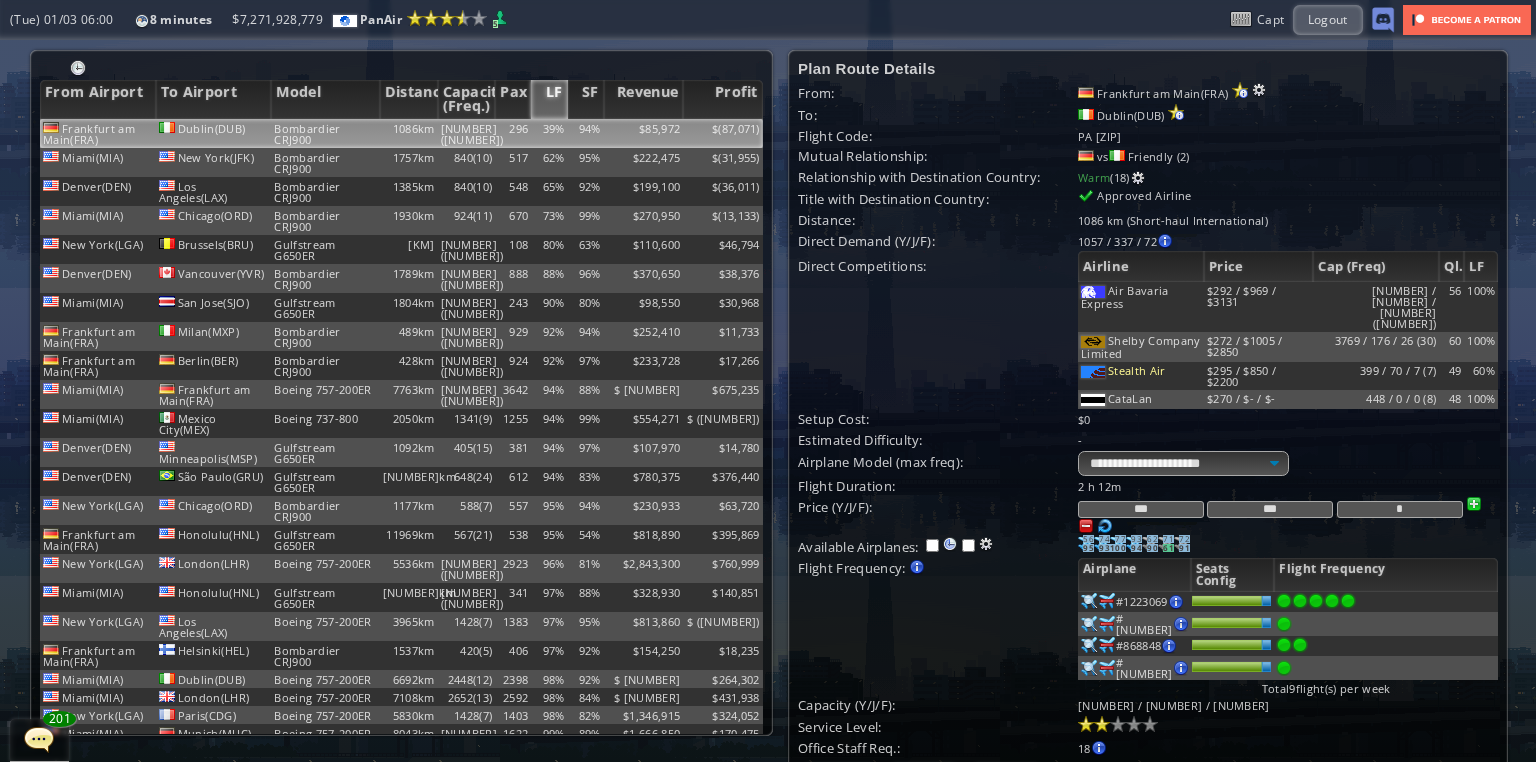 click on "***" at bounding box center (1141, 509) 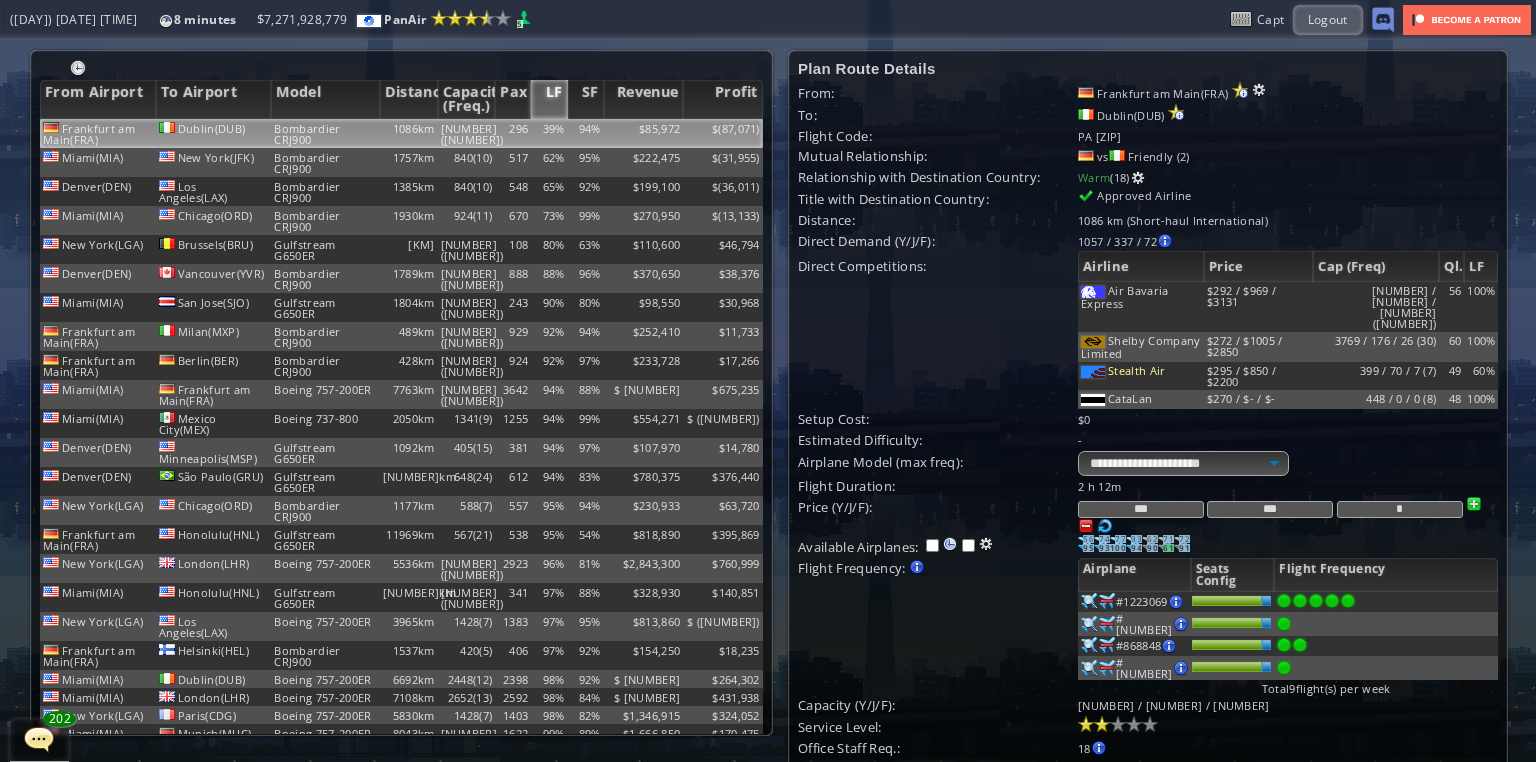 type on "***" 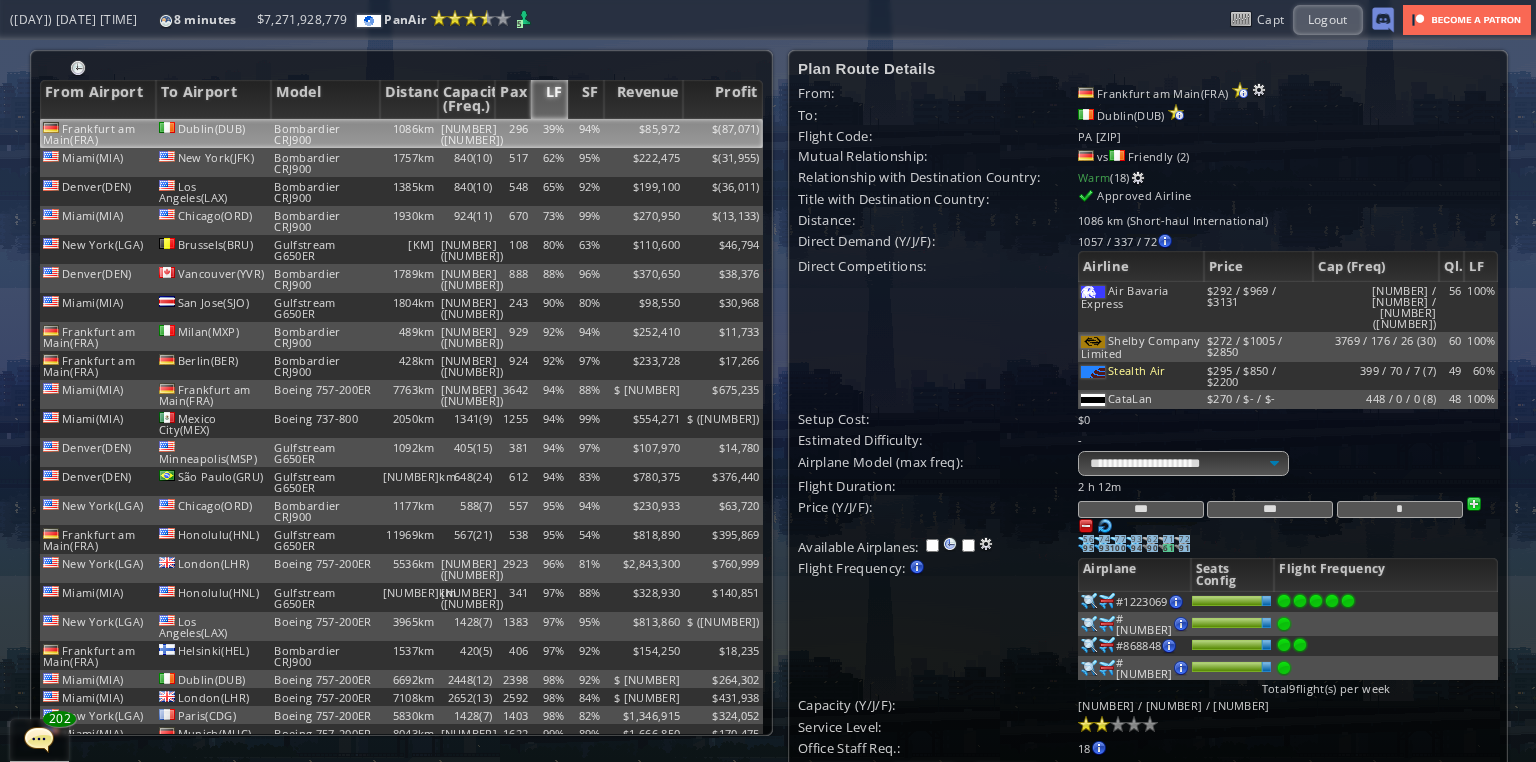 click on "Update" at bounding box center (839, 778) 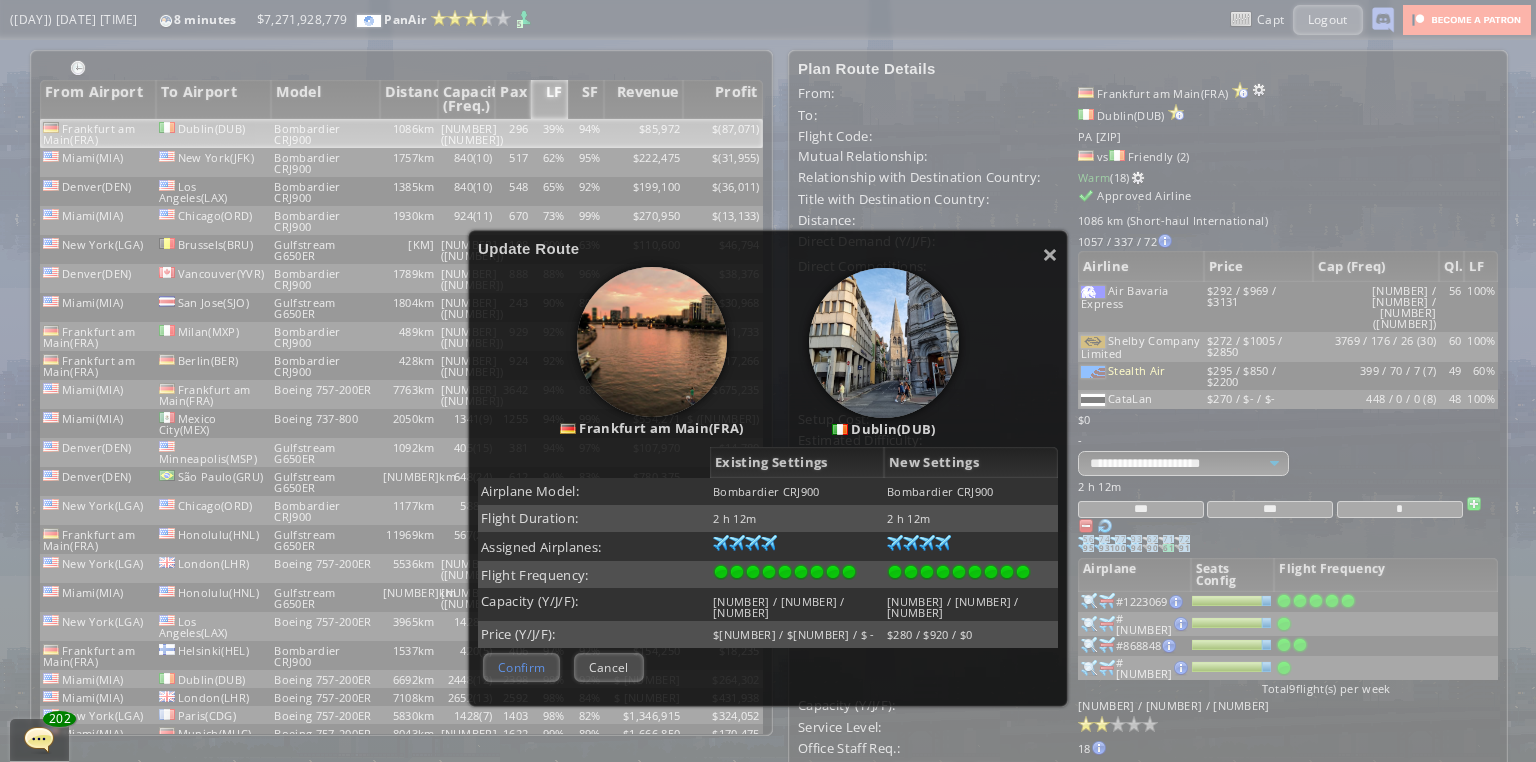 click on "Confirm" at bounding box center [521, 667] 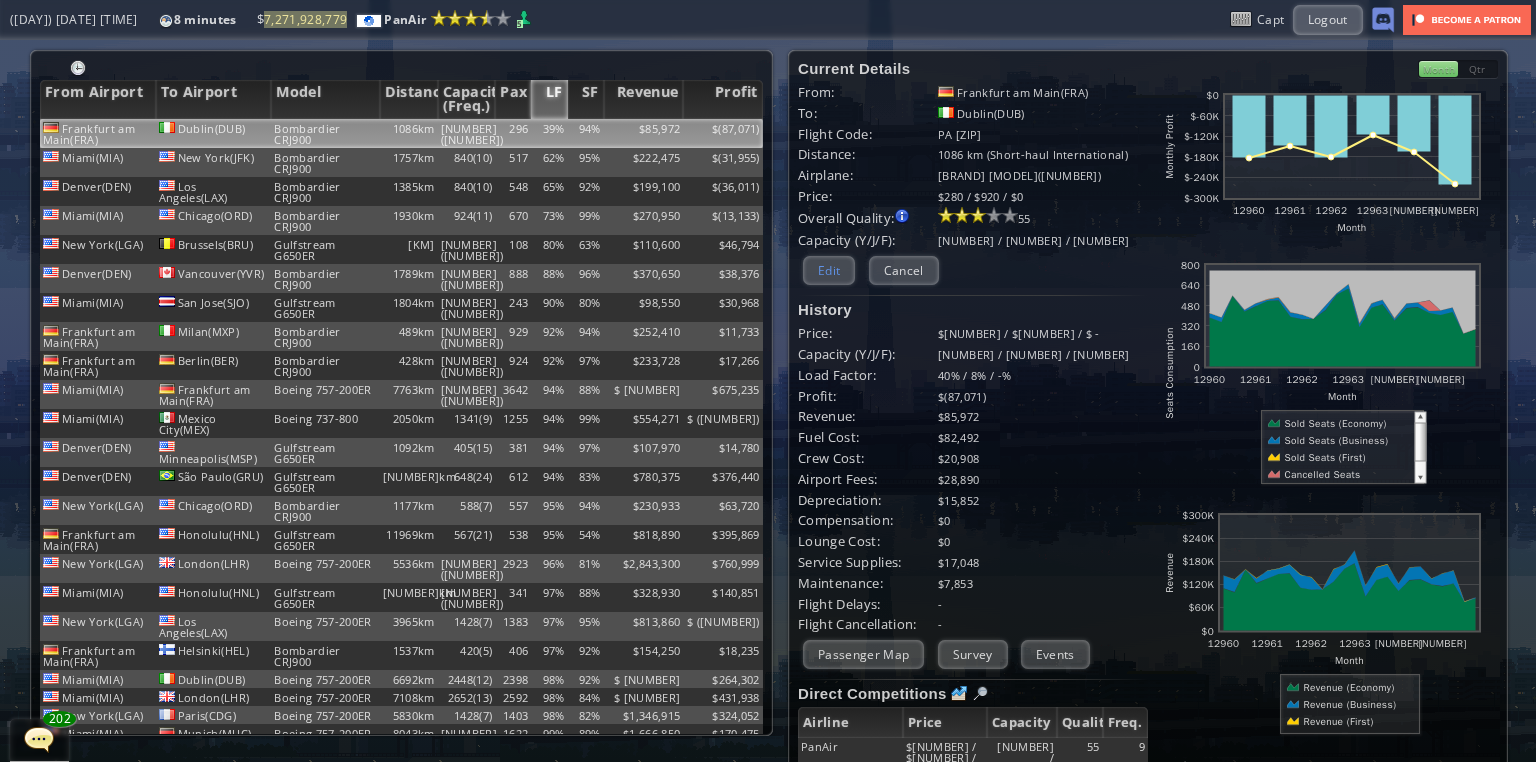 click on "Edit" at bounding box center [829, 270] 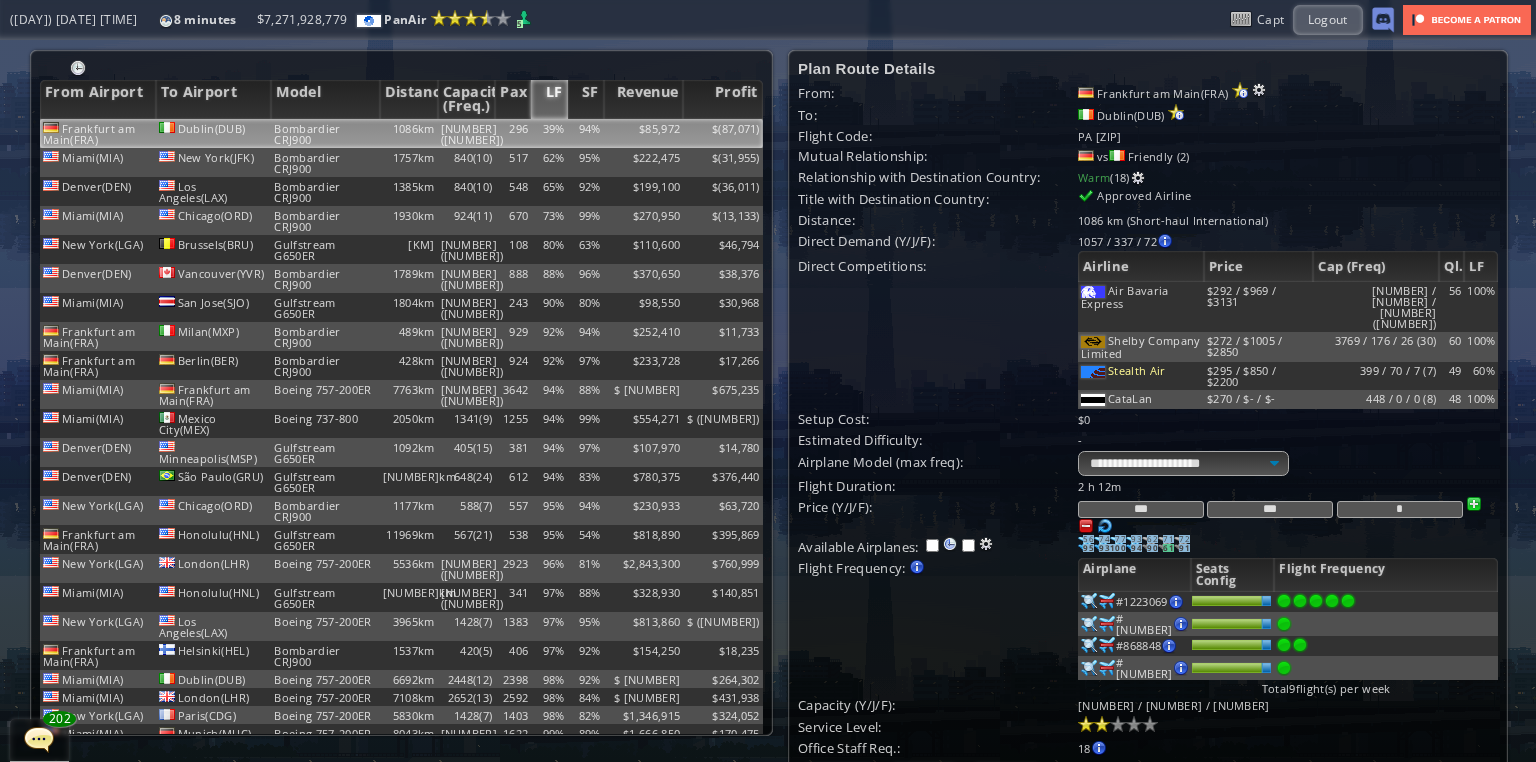 click on "***" at bounding box center [1270, 509] 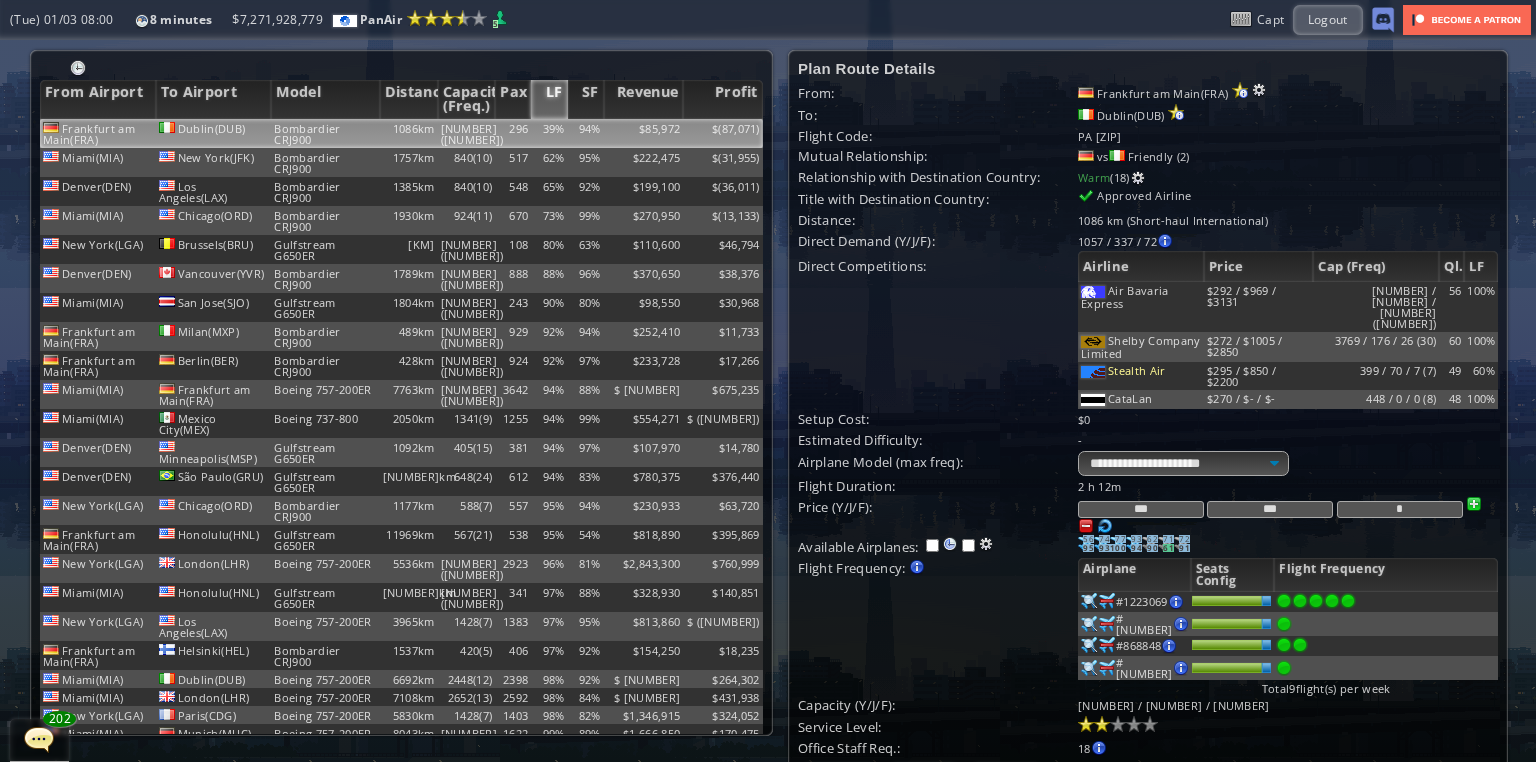 type on "***" 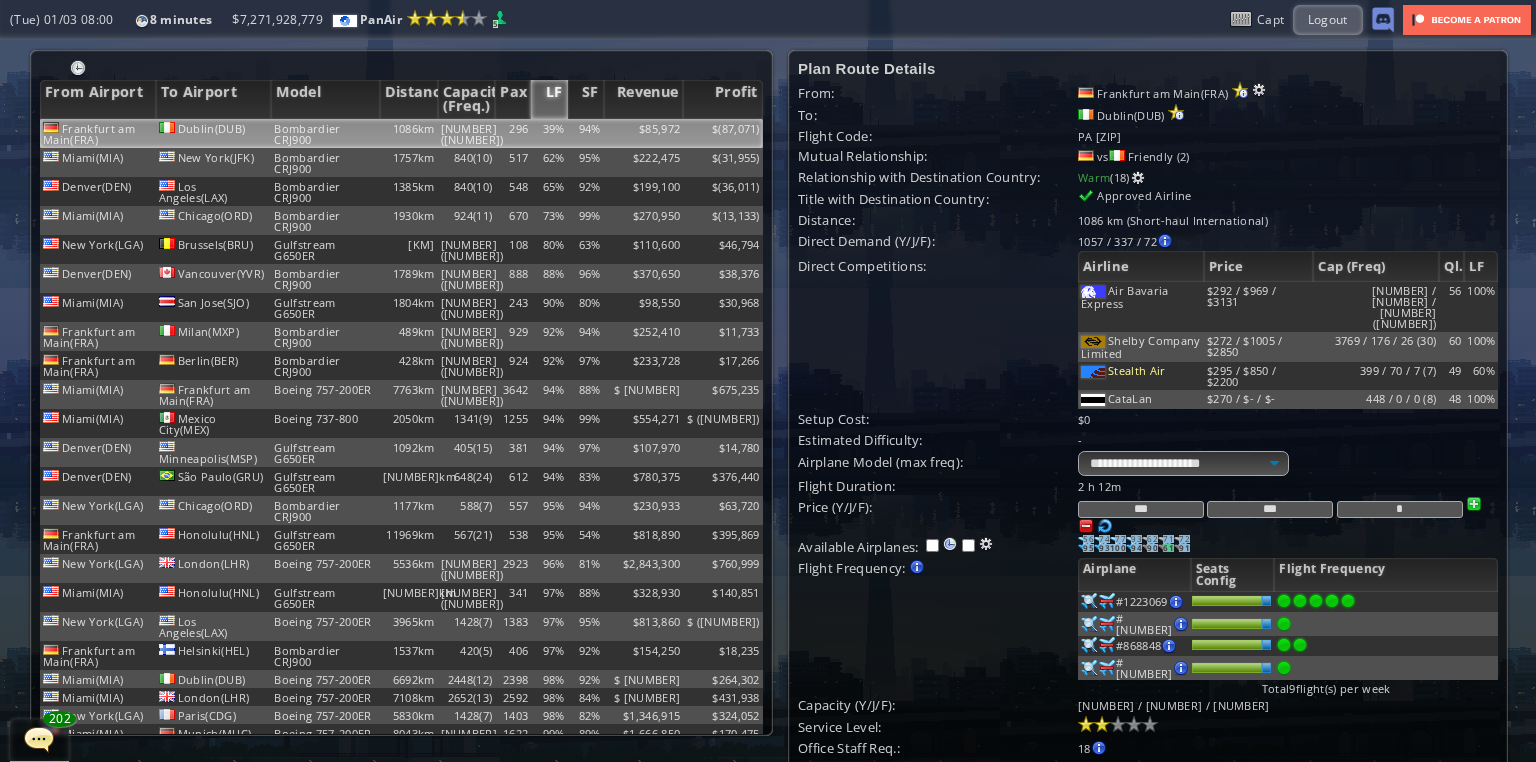 click on "Update" at bounding box center (839, 778) 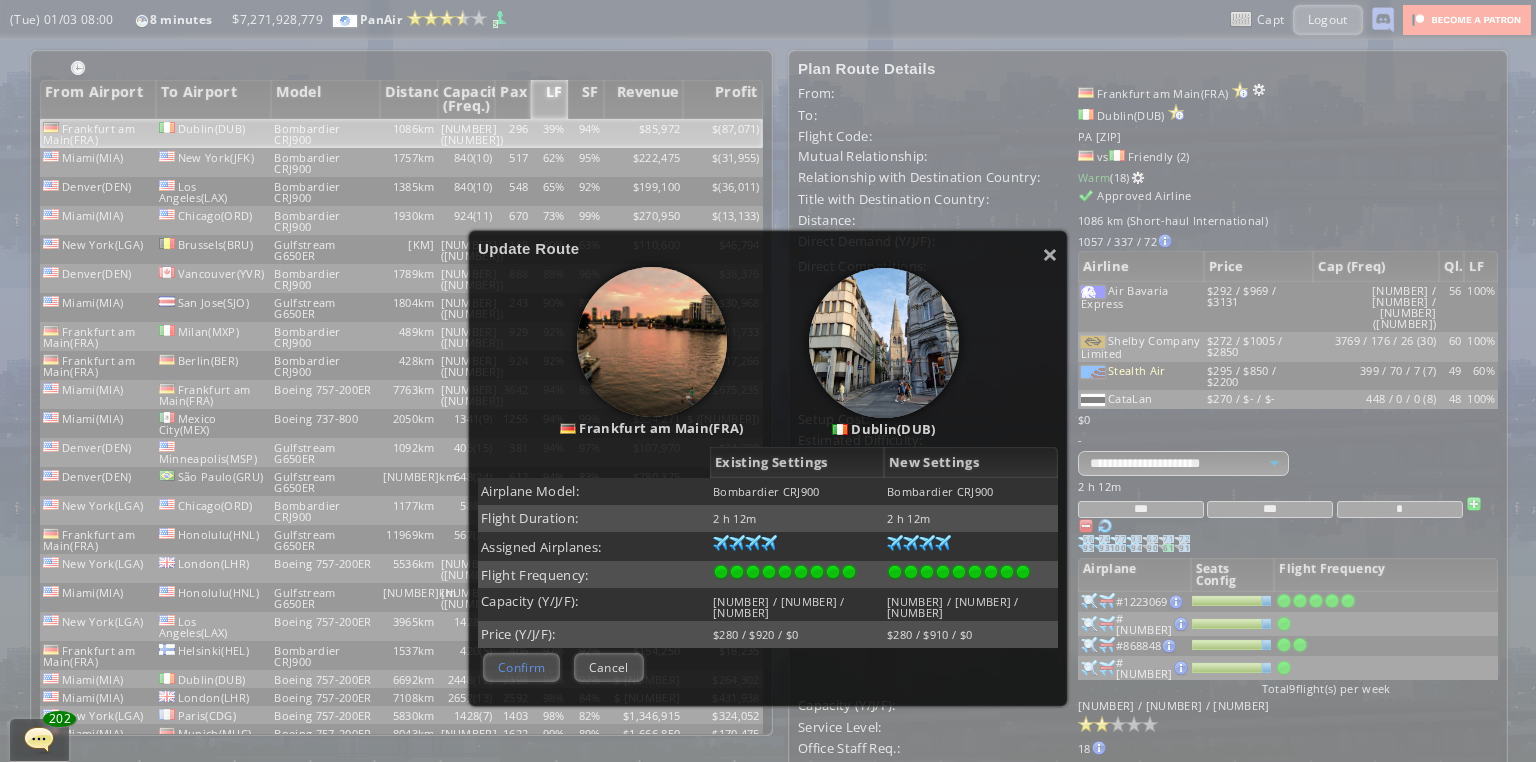 click on "Confirm" at bounding box center (521, 667) 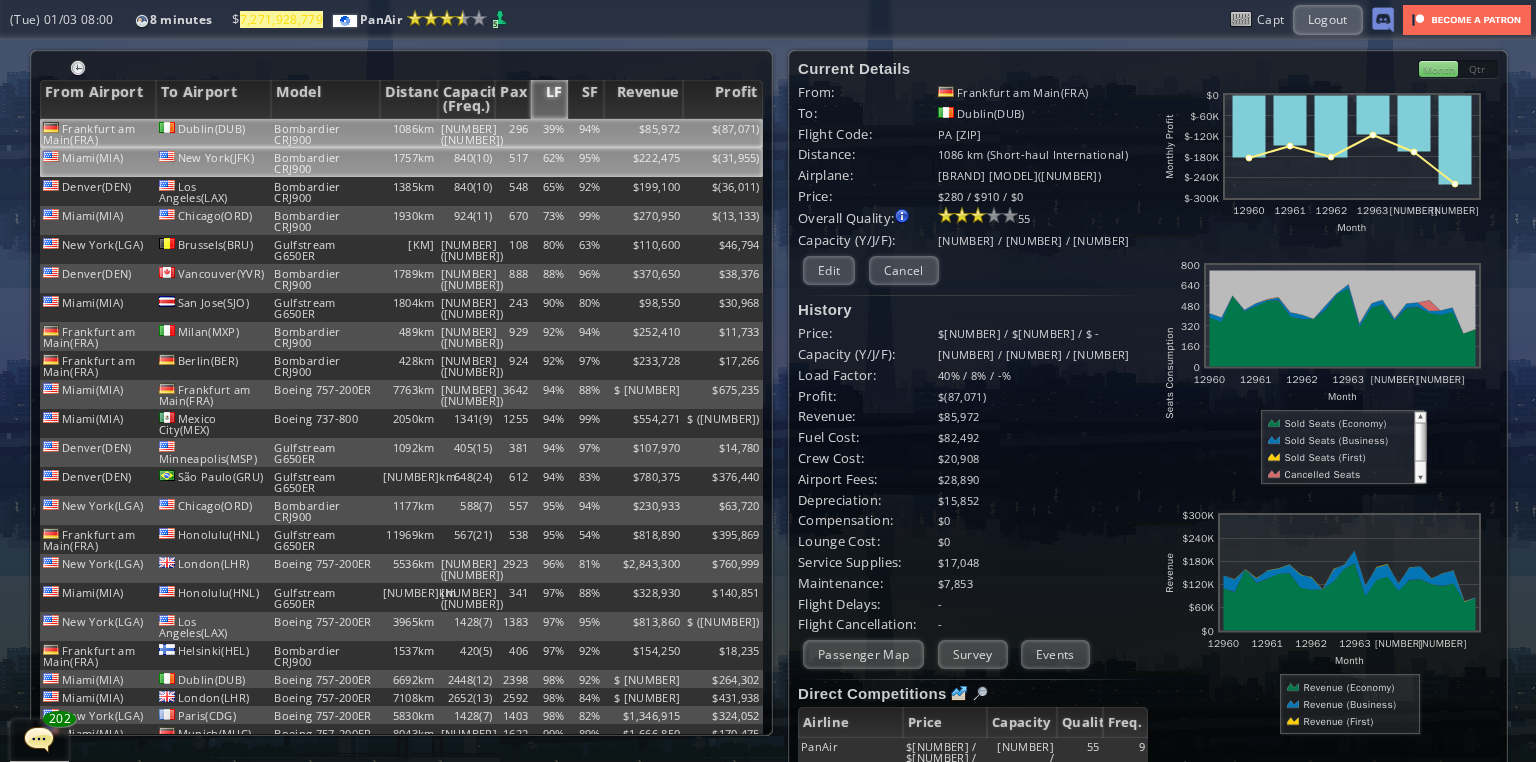 click on "62%" at bounding box center (549, 133) 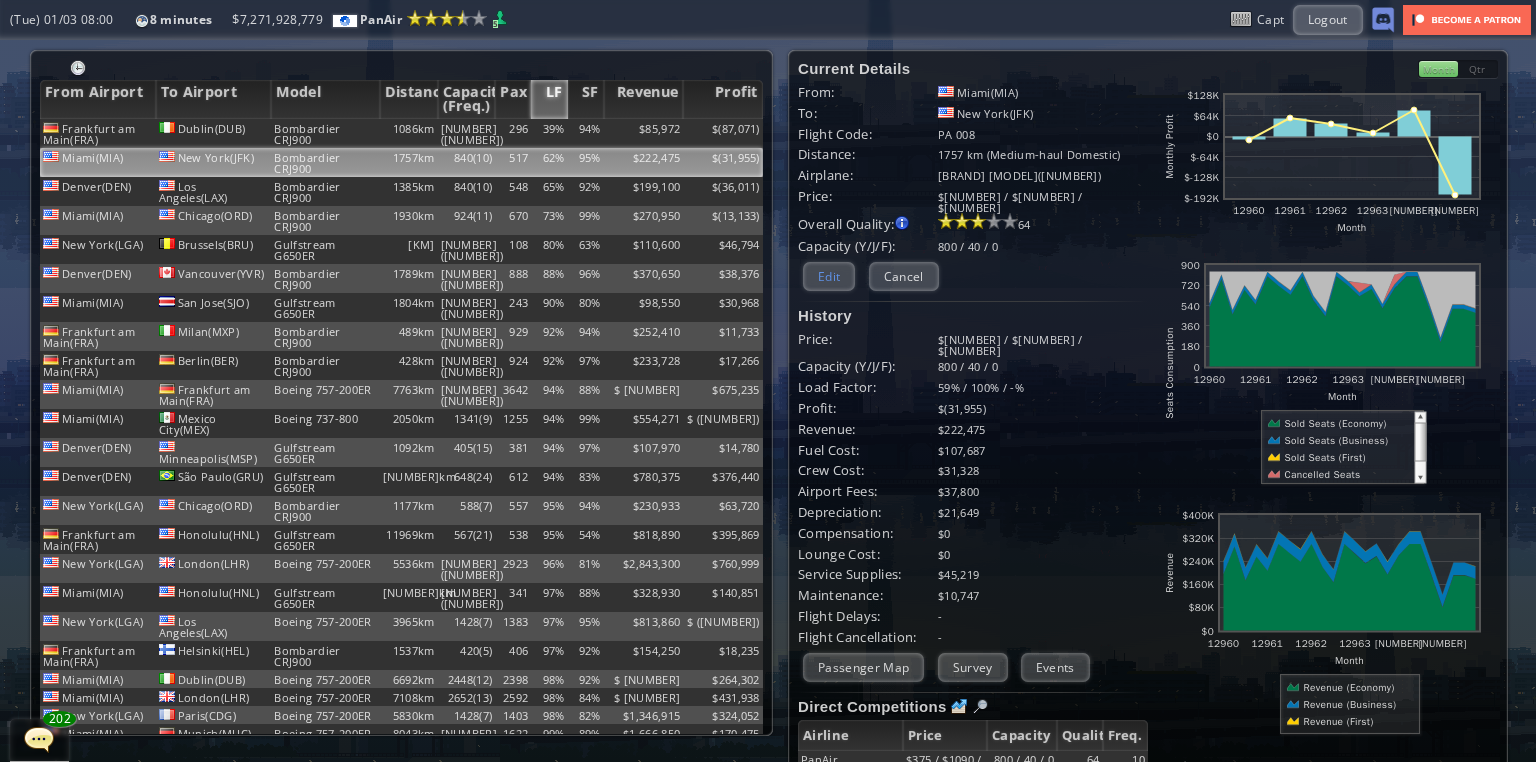 click on "Edit" at bounding box center [829, 276] 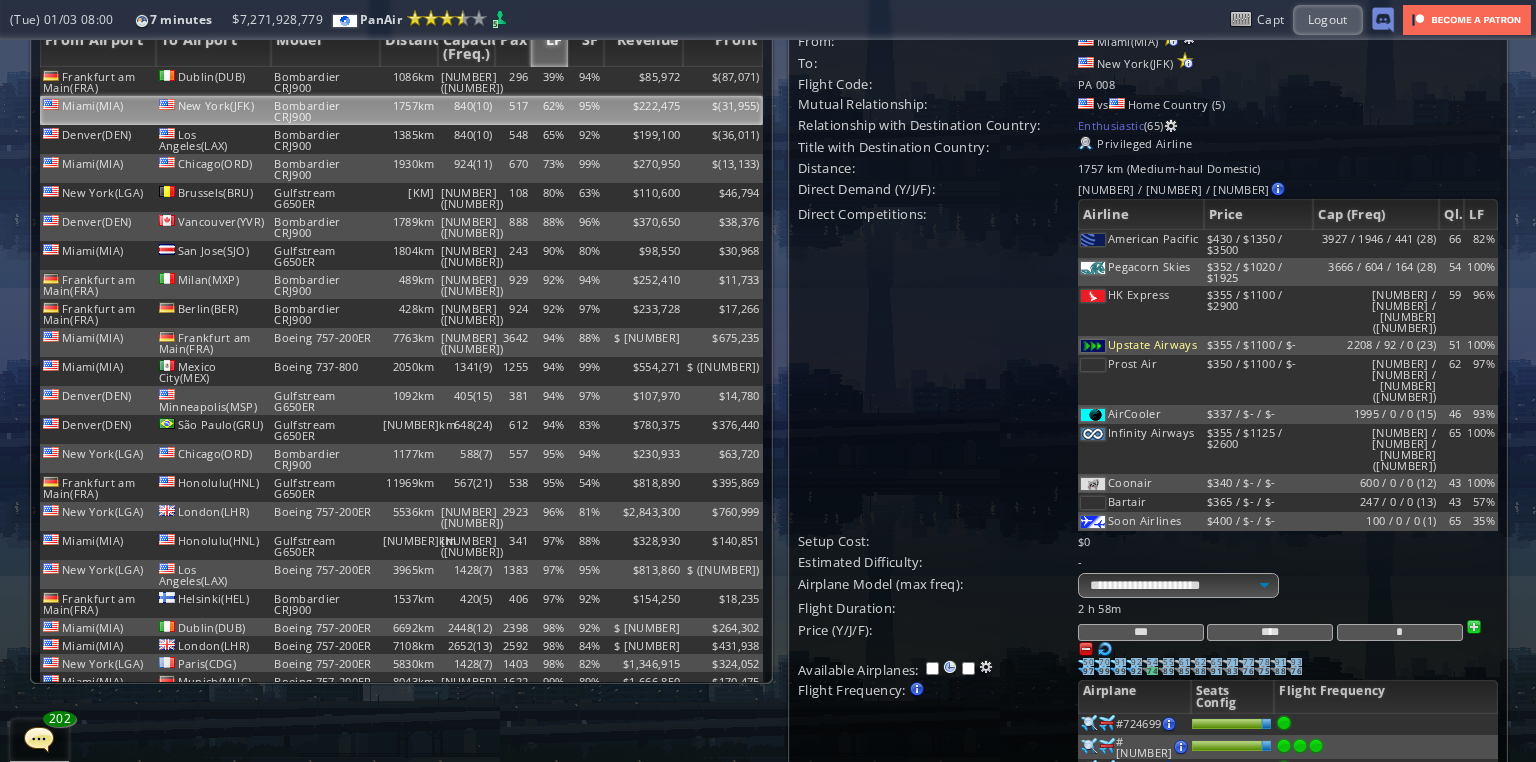 scroll, scrollTop: 80, scrollLeft: 0, axis: vertical 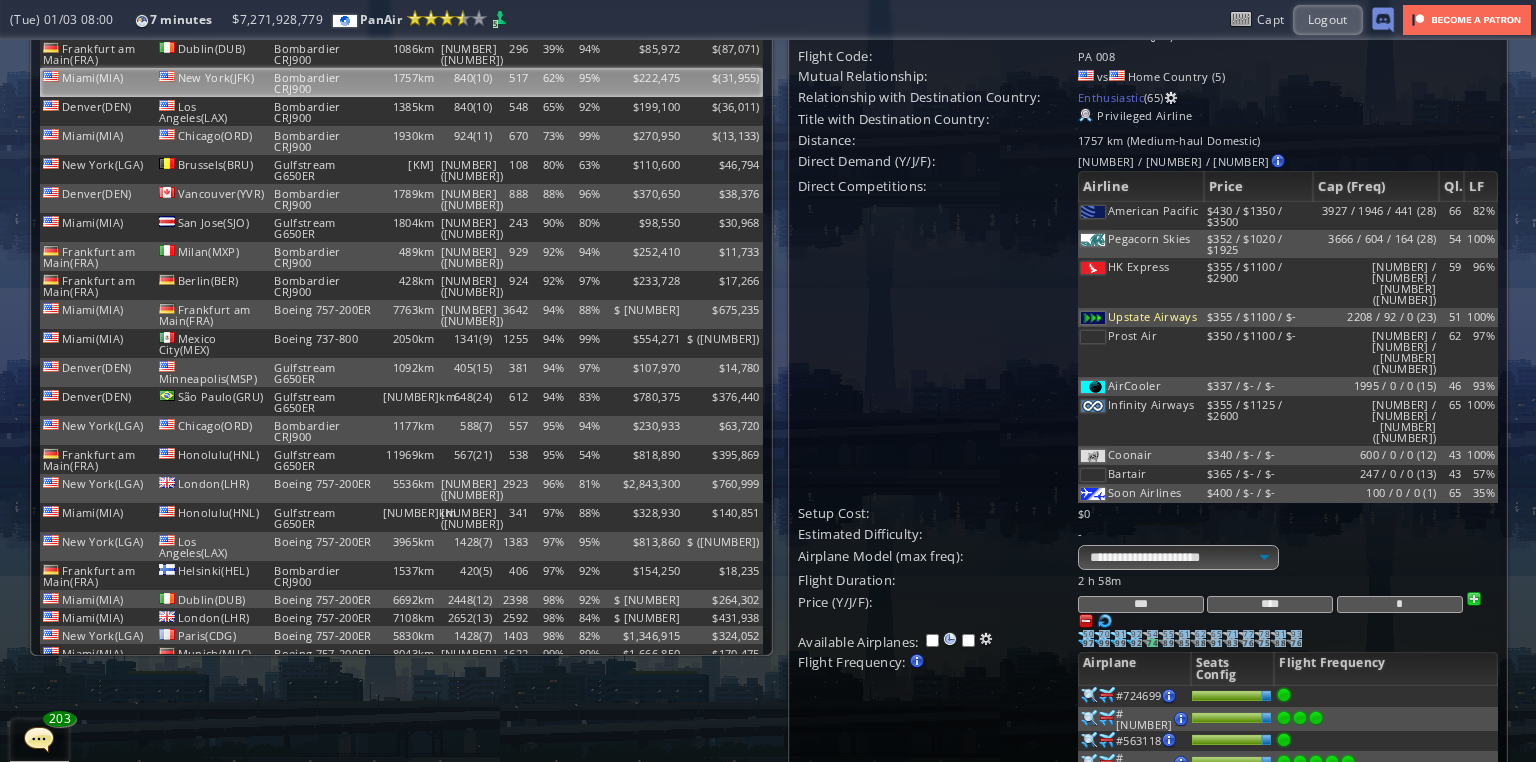 click on "***" at bounding box center (1141, 604) 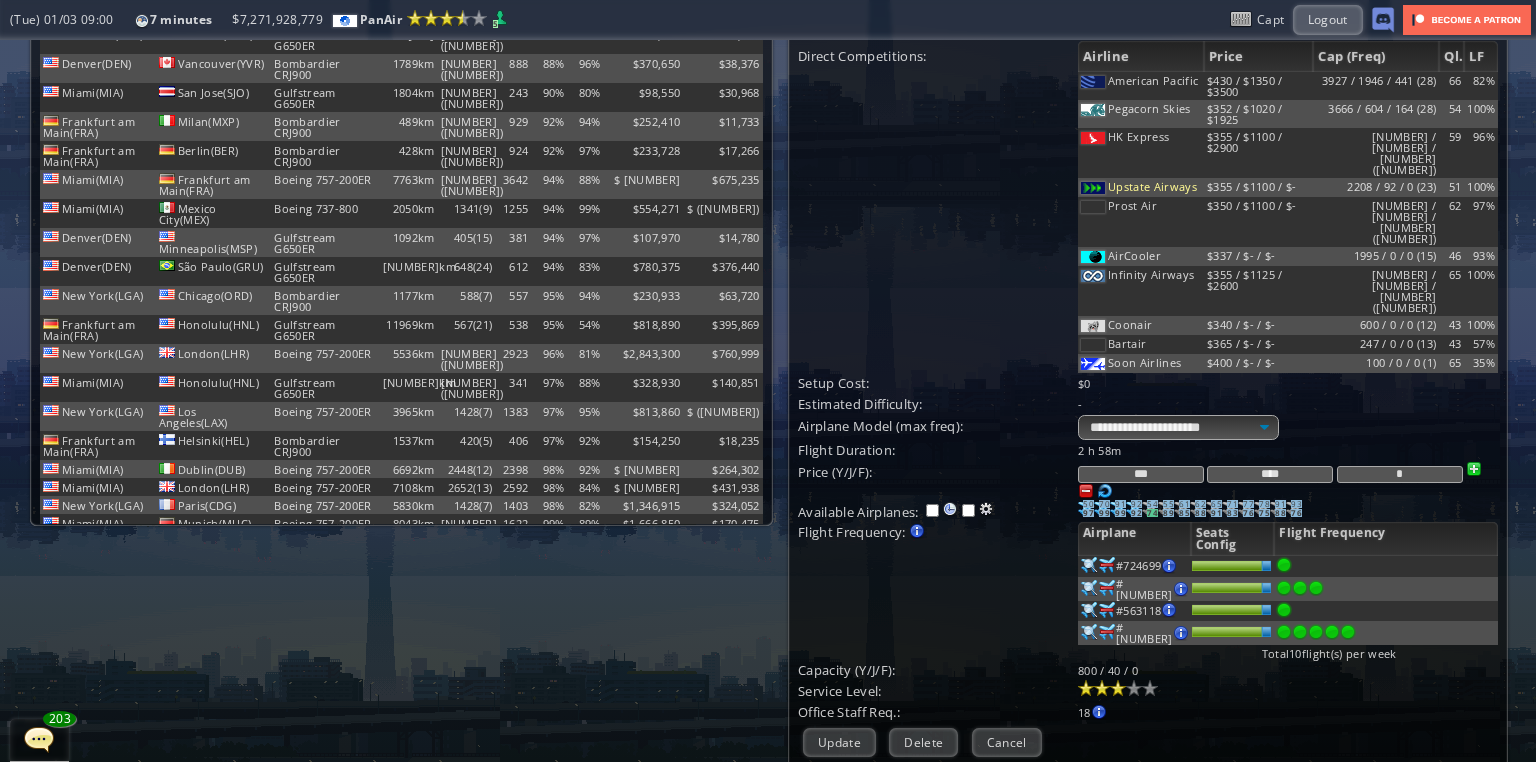 scroll, scrollTop: 240, scrollLeft: 0, axis: vertical 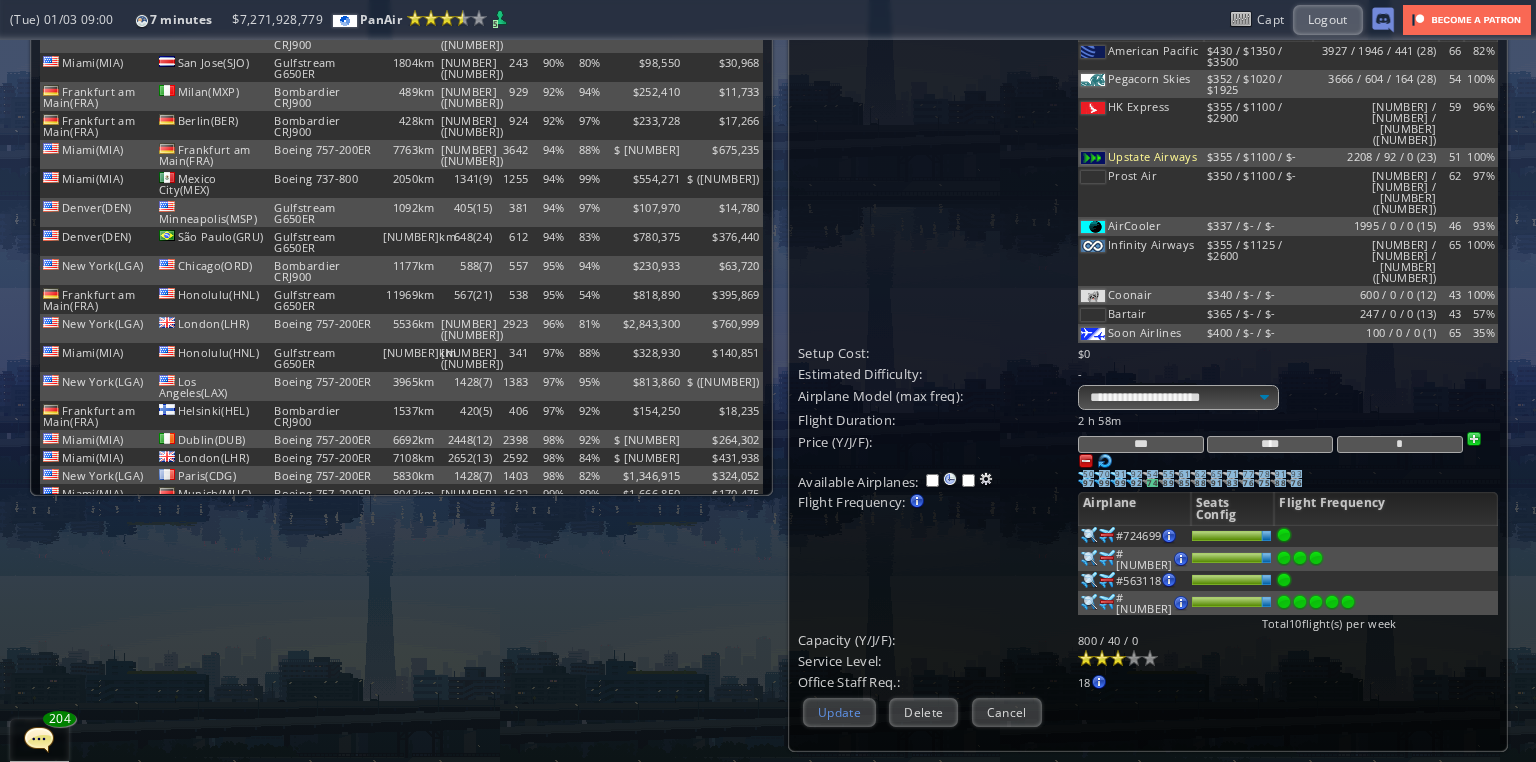 click on "Update" at bounding box center [839, 712] 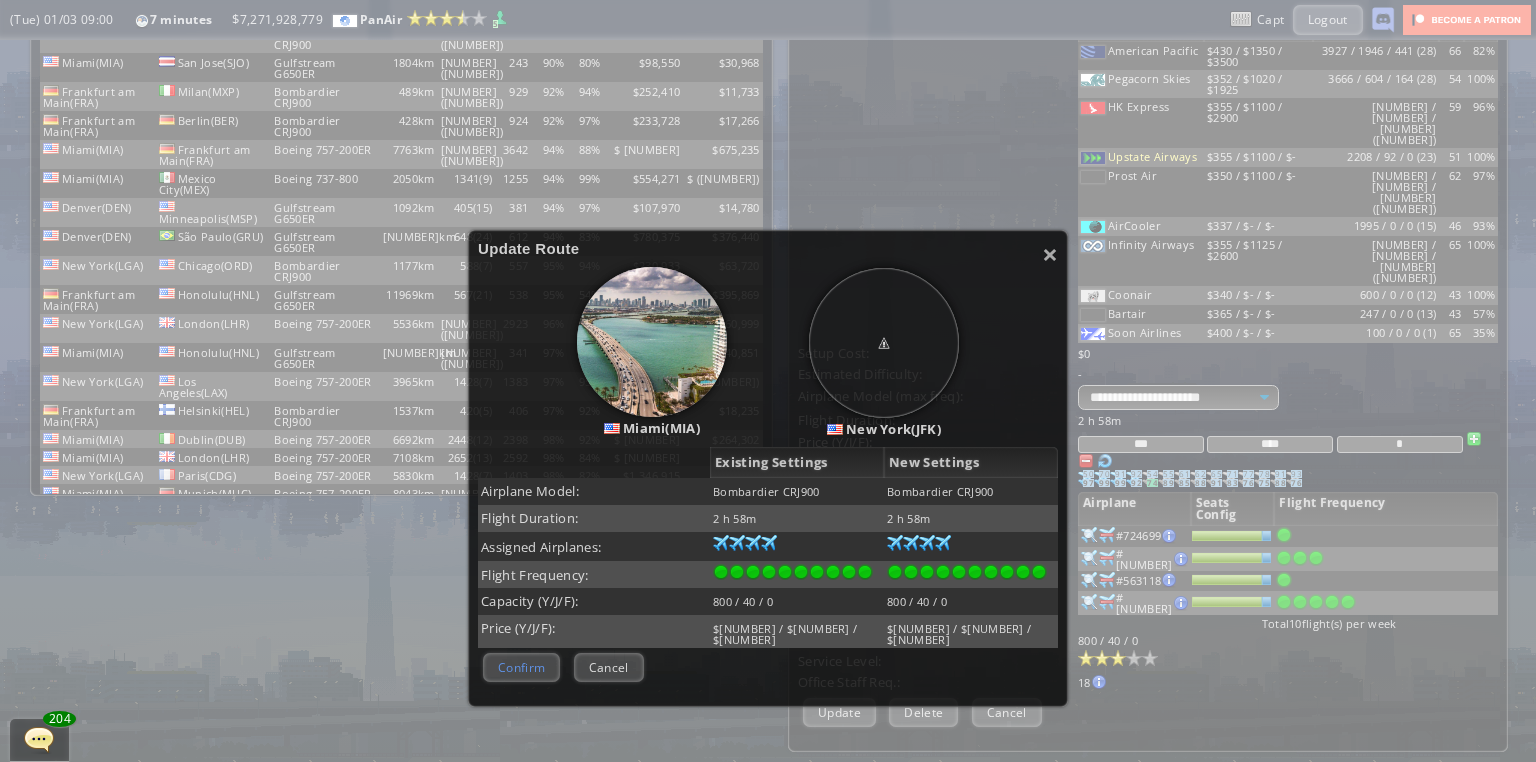 click on "Confirm" at bounding box center [521, 667] 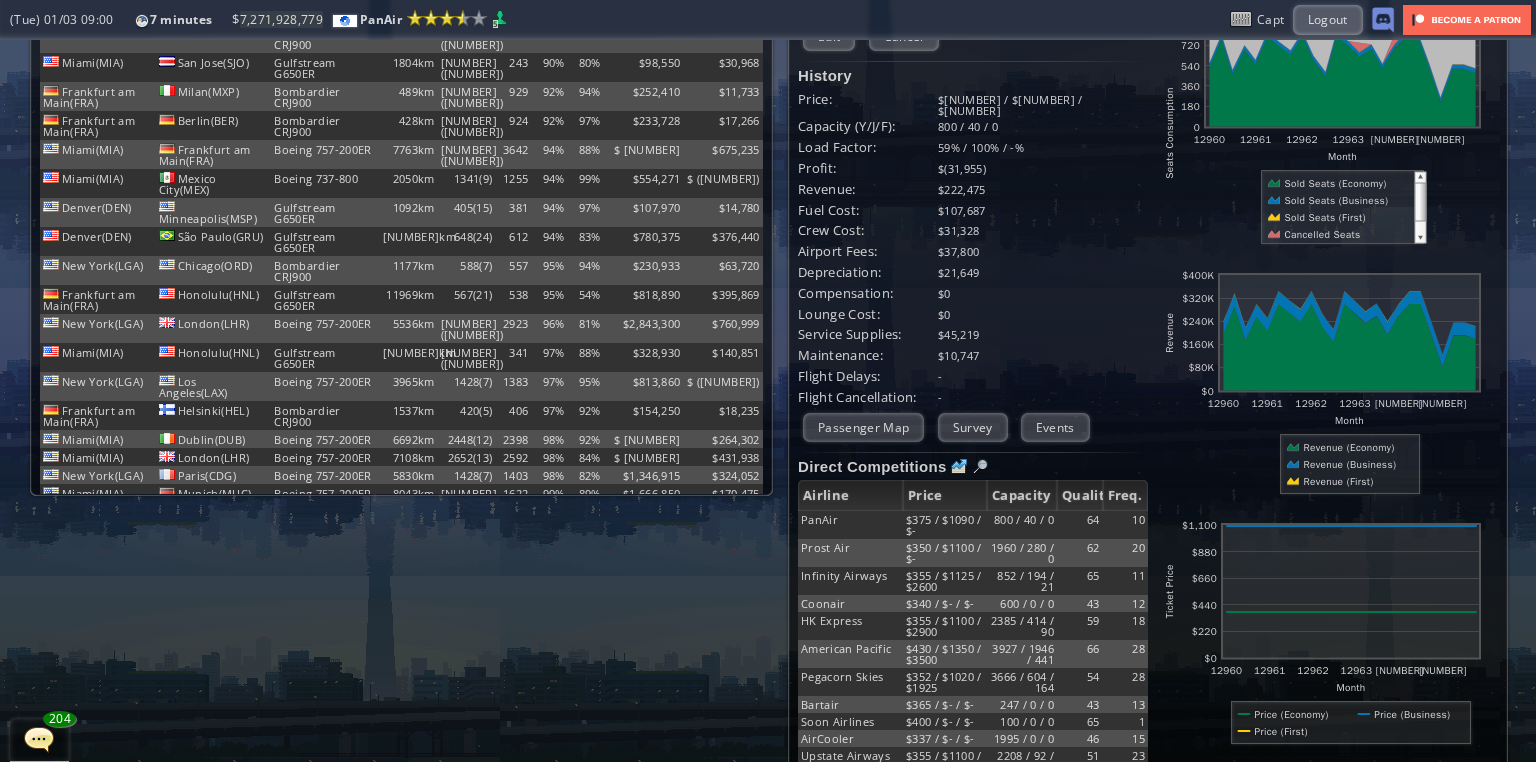 scroll, scrollTop: 0, scrollLeft: 0, axis: both 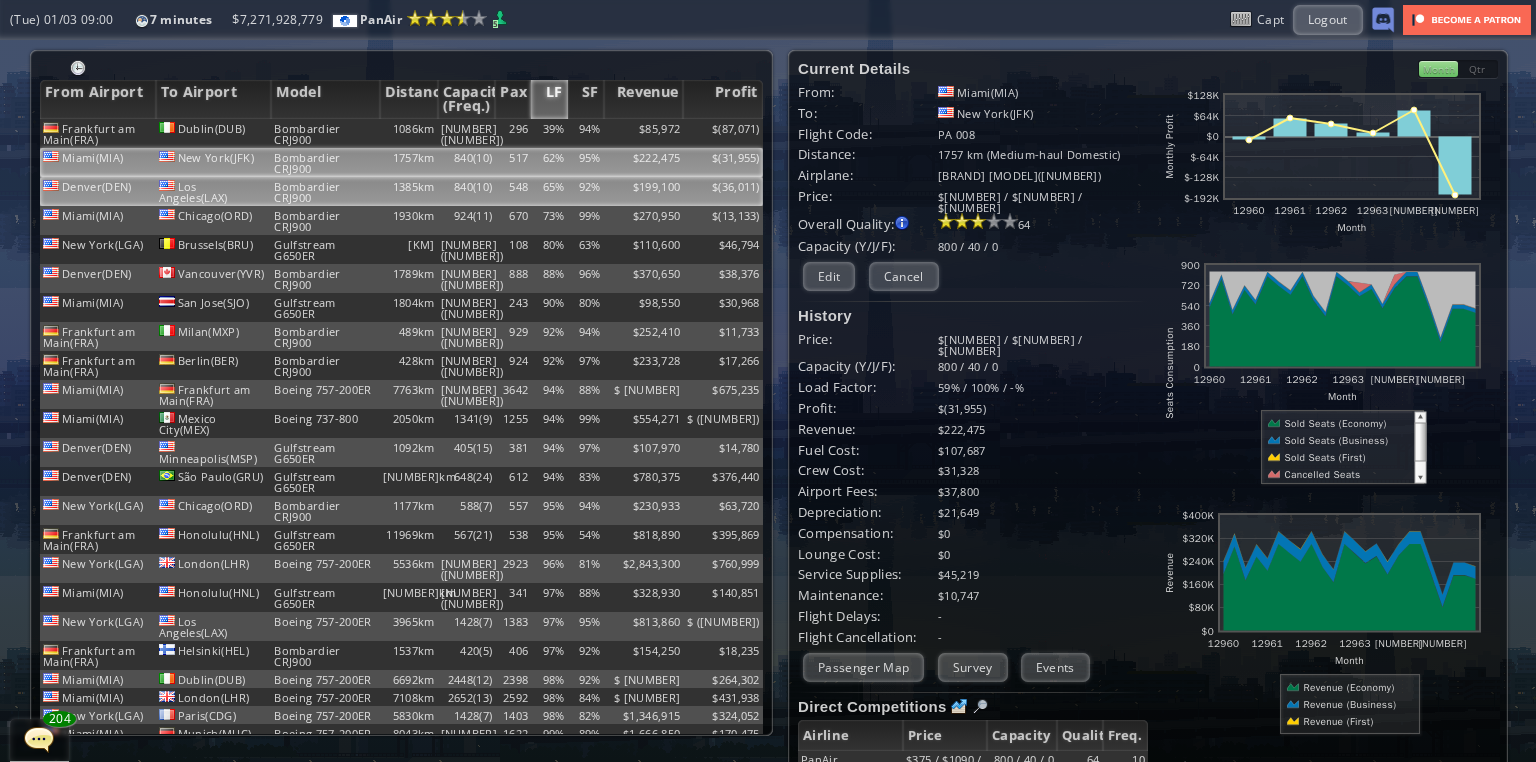 click on "92%" at bounding box center (586, 133) 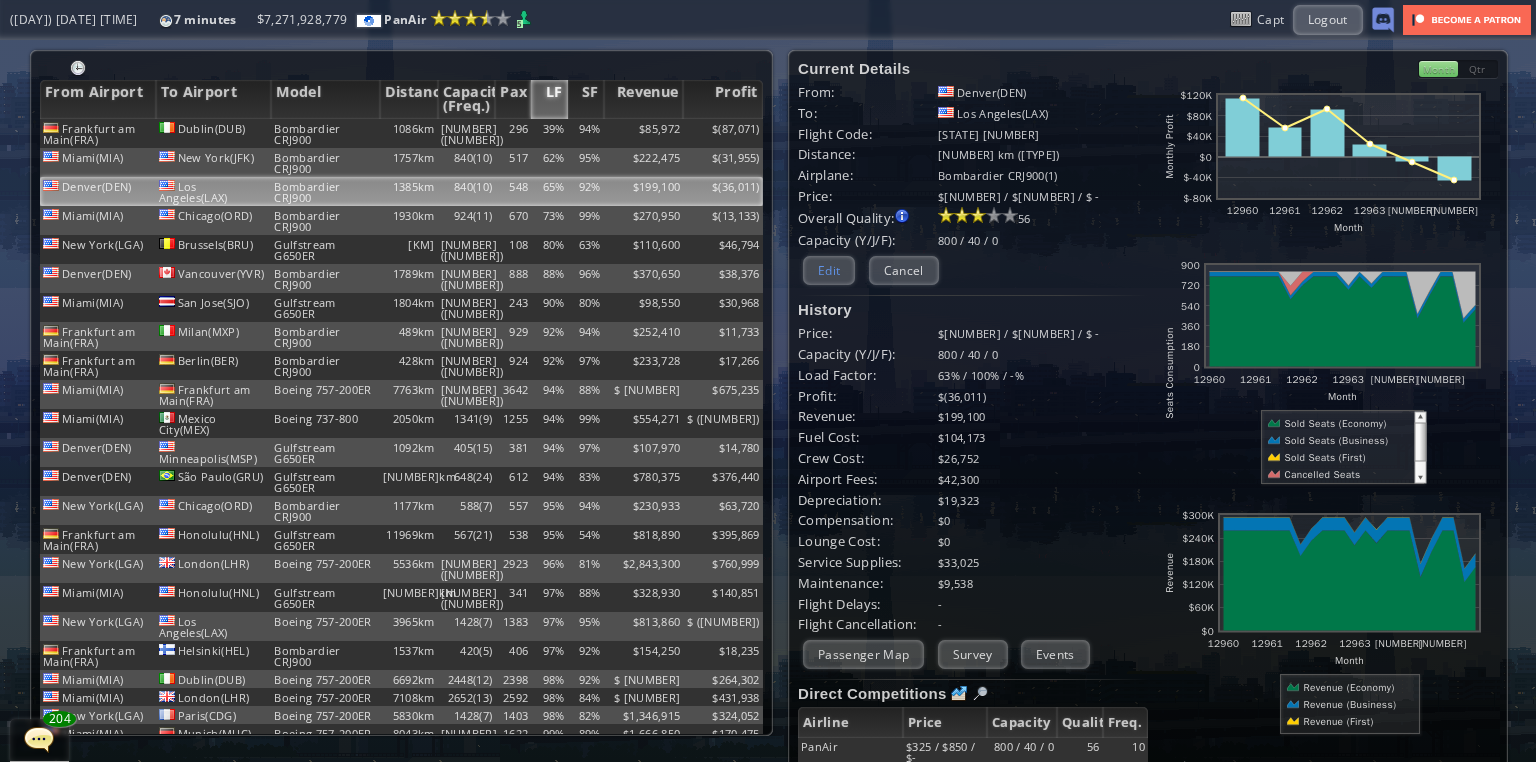 click on "Edit" at bounding box center [829, 270] 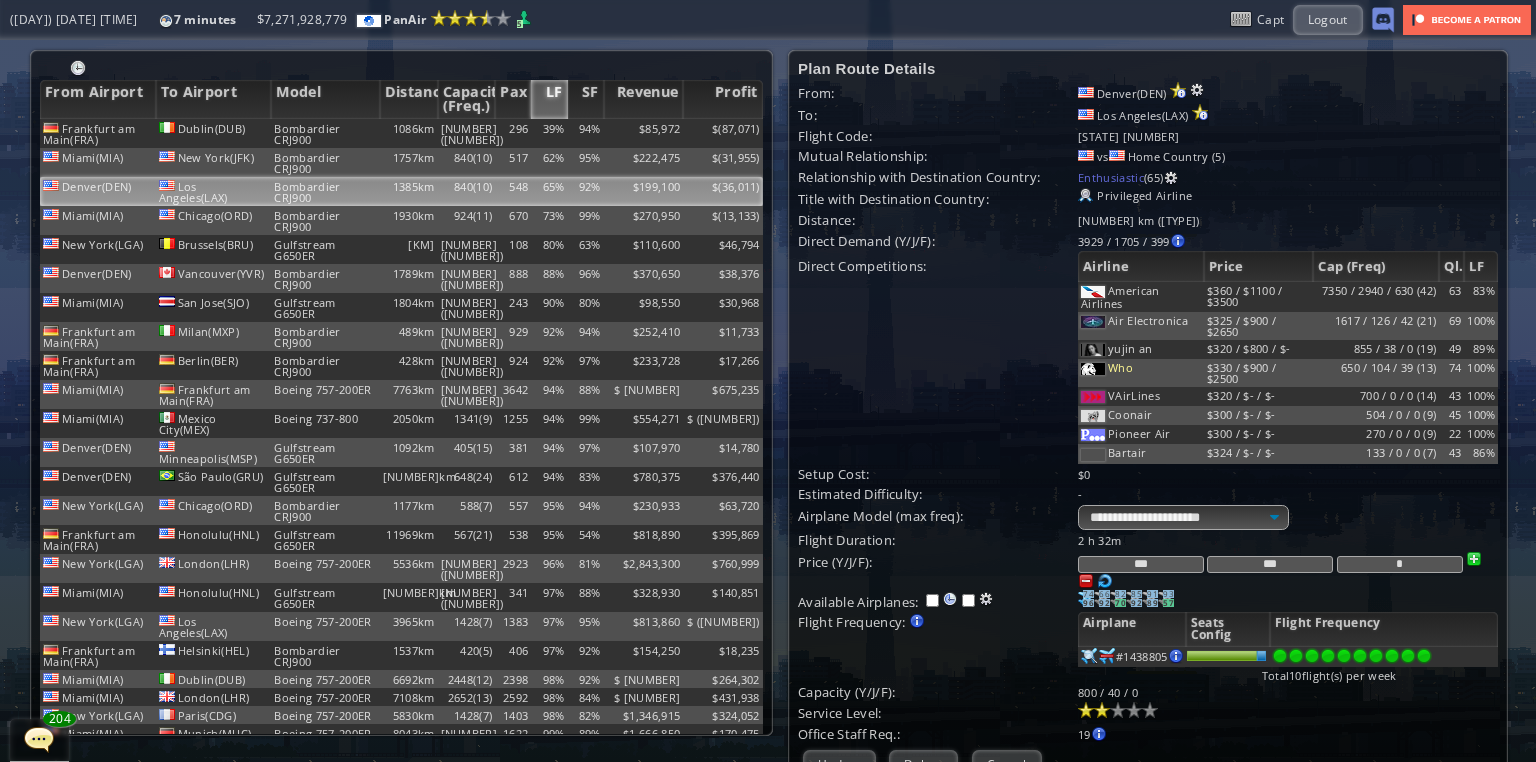 click on "***" at bounding box center (1141, 564) 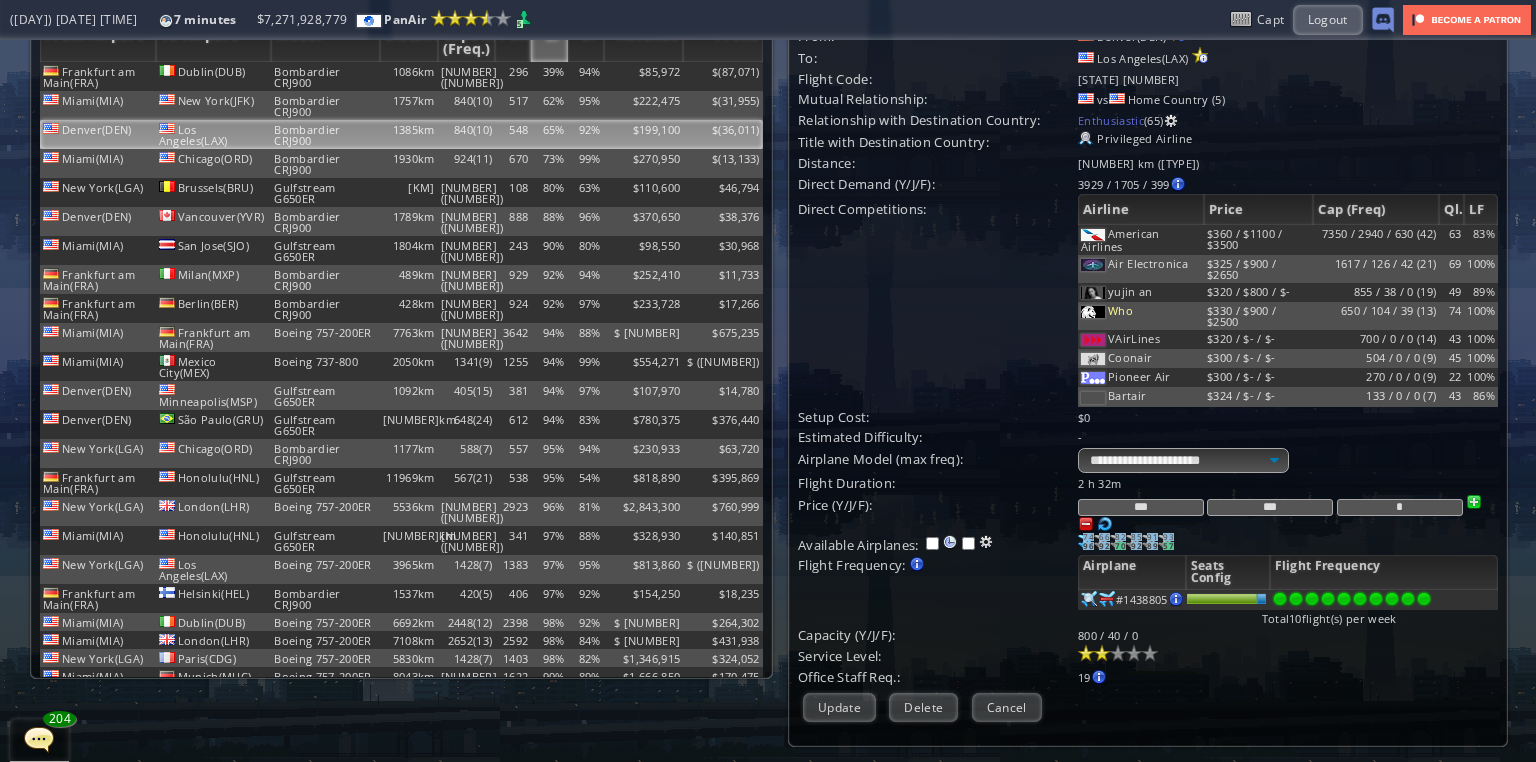 scroll, scrollTop: 160, scrollLeft: 0, axis: vertical 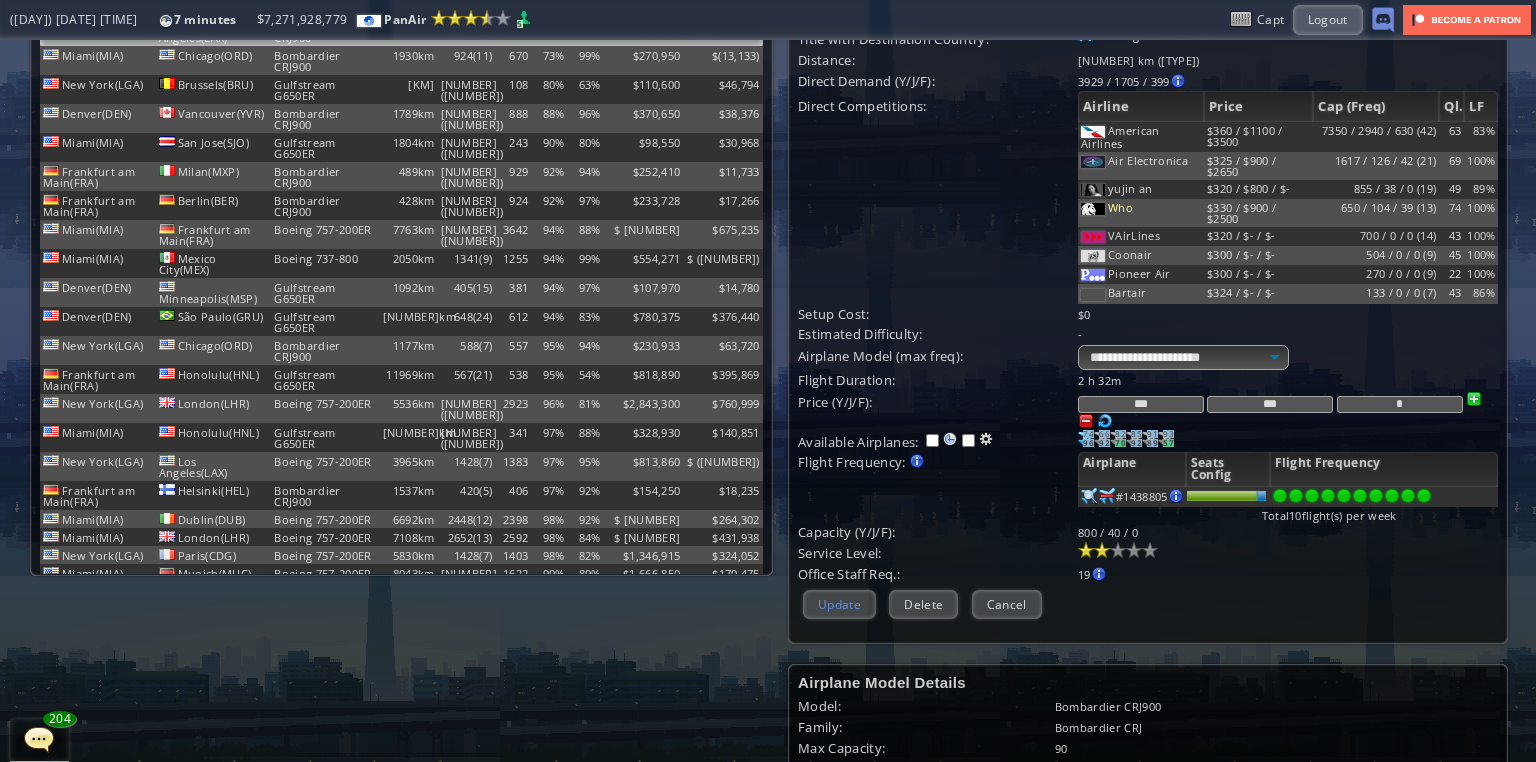 click on "Update" at bounding box center (839, 604) 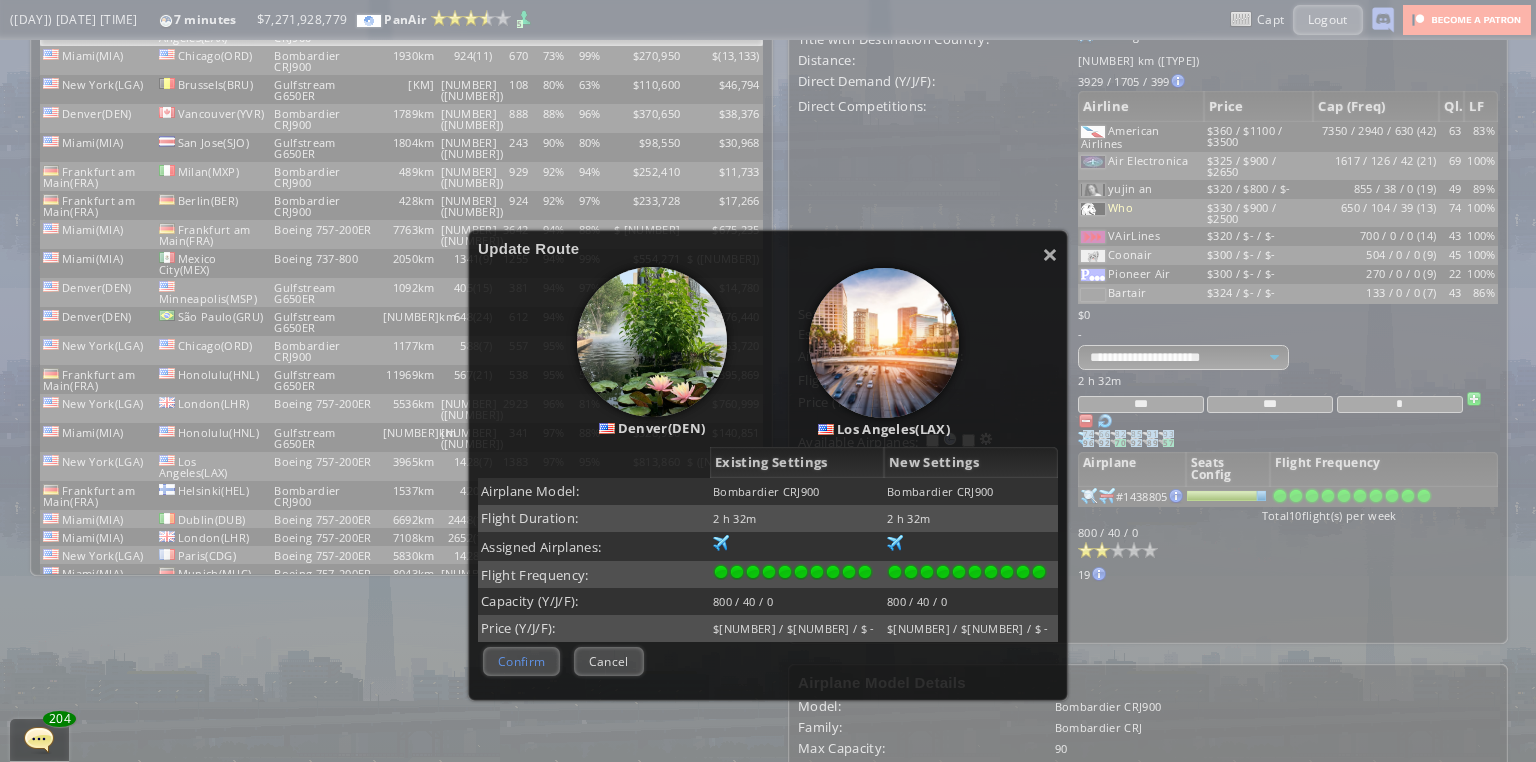 click on "Confirm" at bounding box center [521, 661] 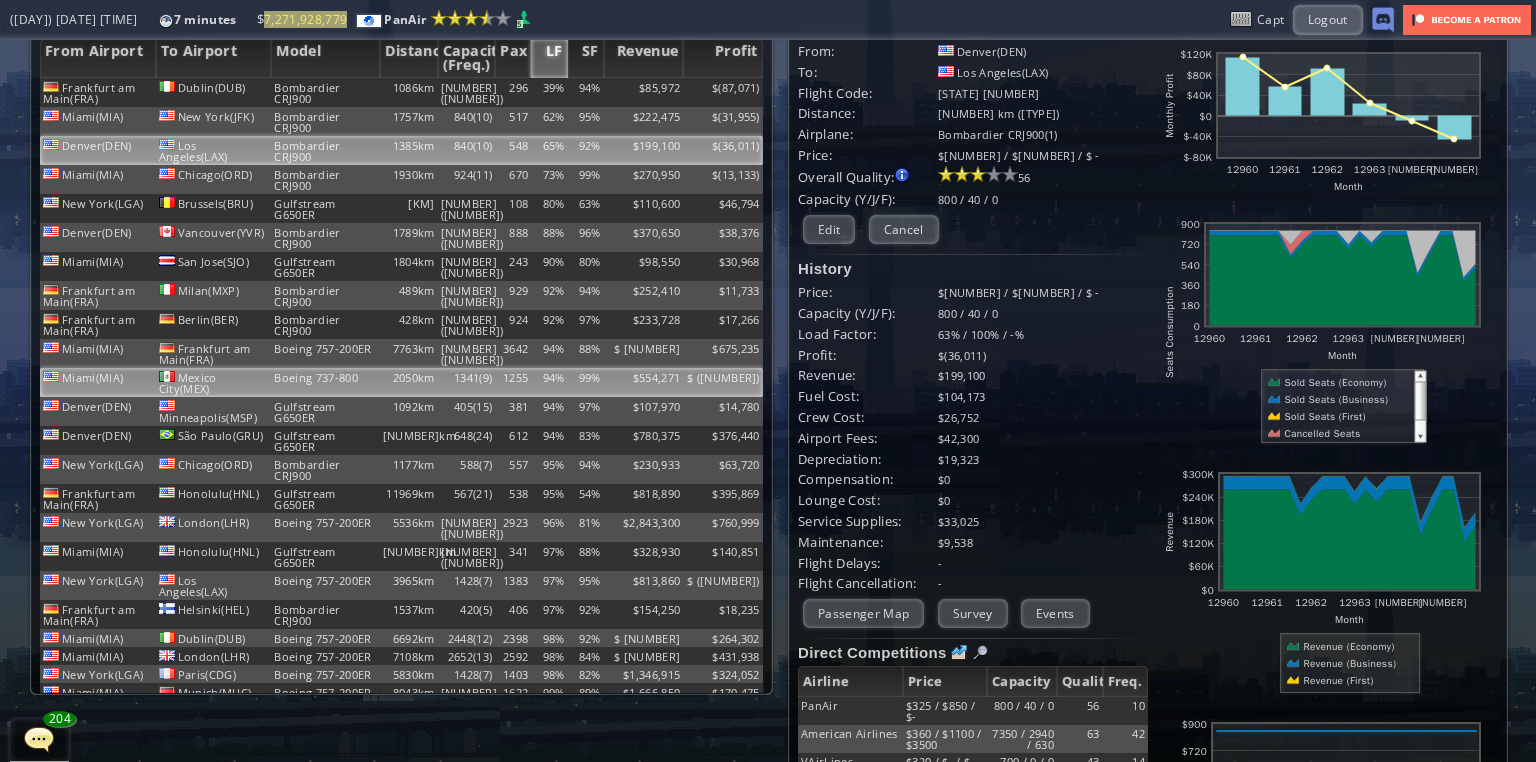 scroll, scrollTop: 0, scrollLeft: 0, axis: both 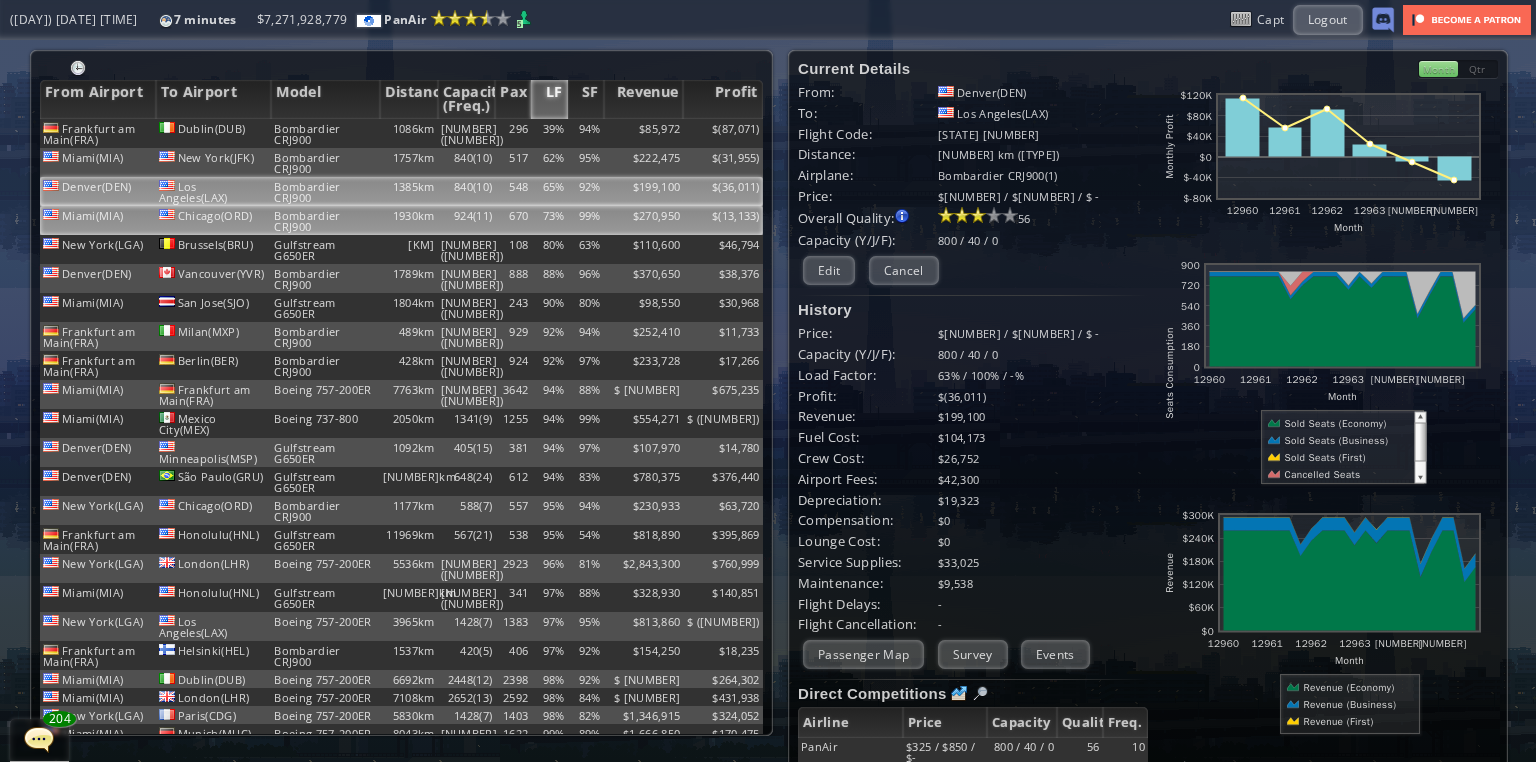 click on "73%" at bounding box center (549, 133) 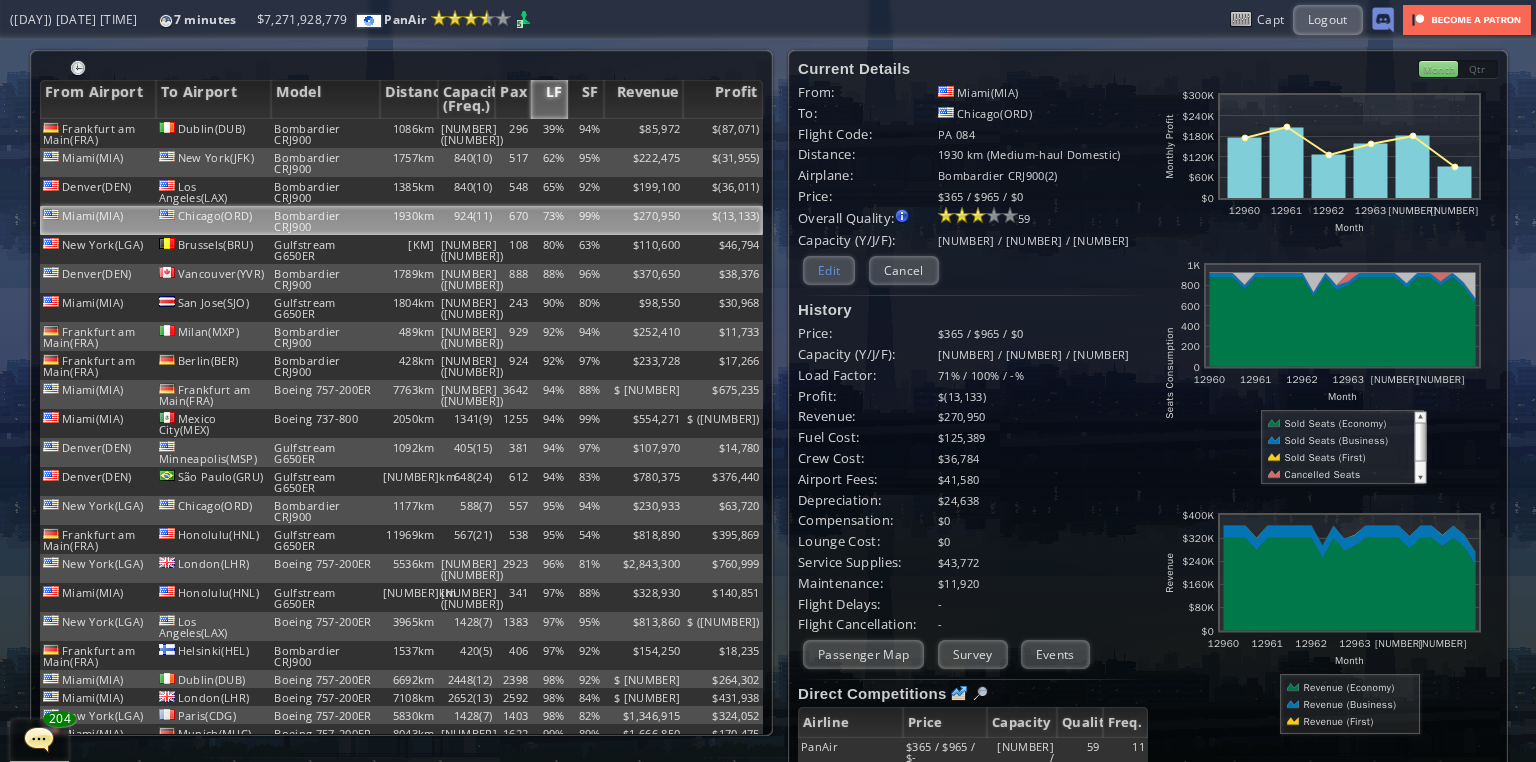 click on "Edit" at bounding box center [829, 270] 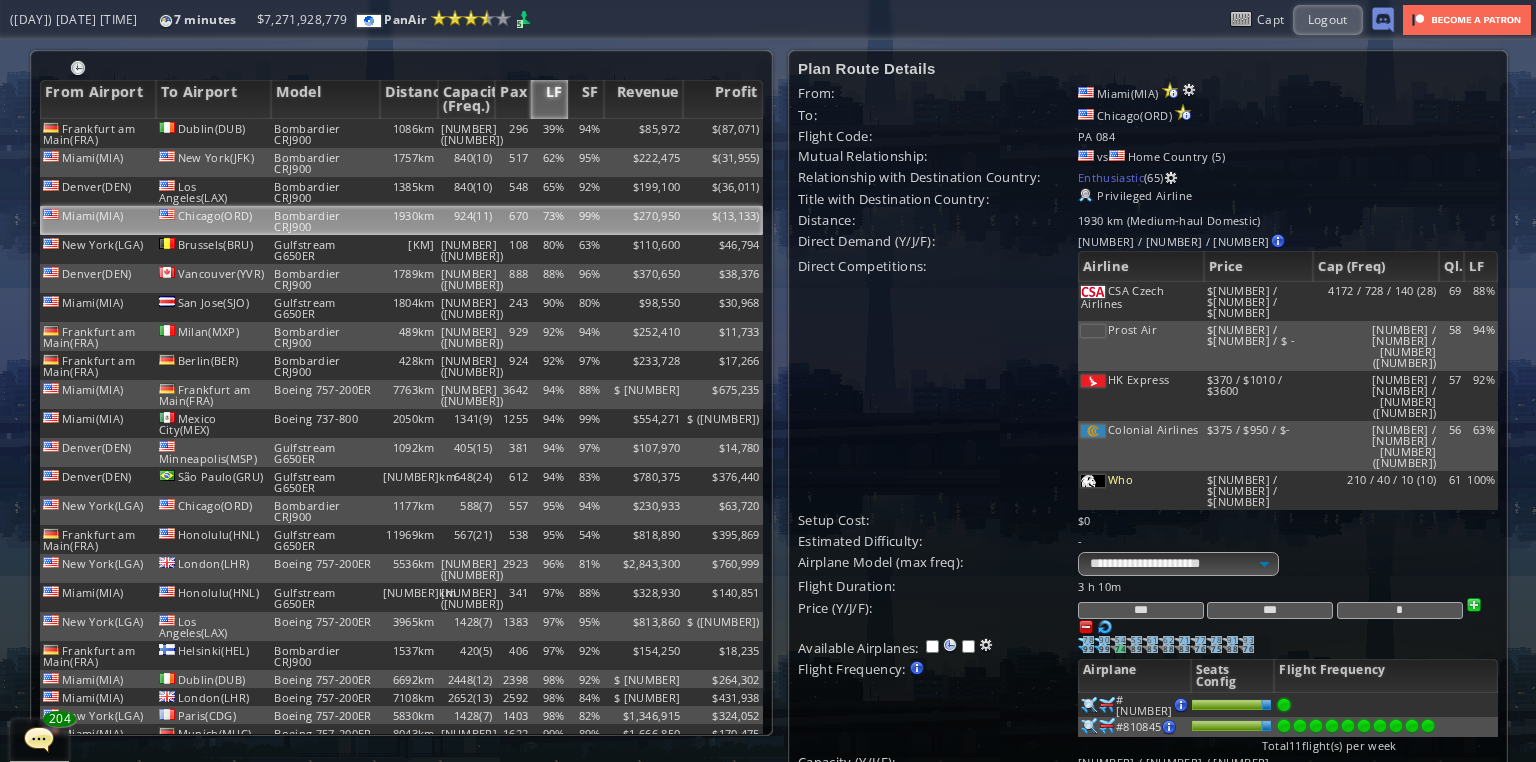 click on "***" at bounding box center [1141, 610] 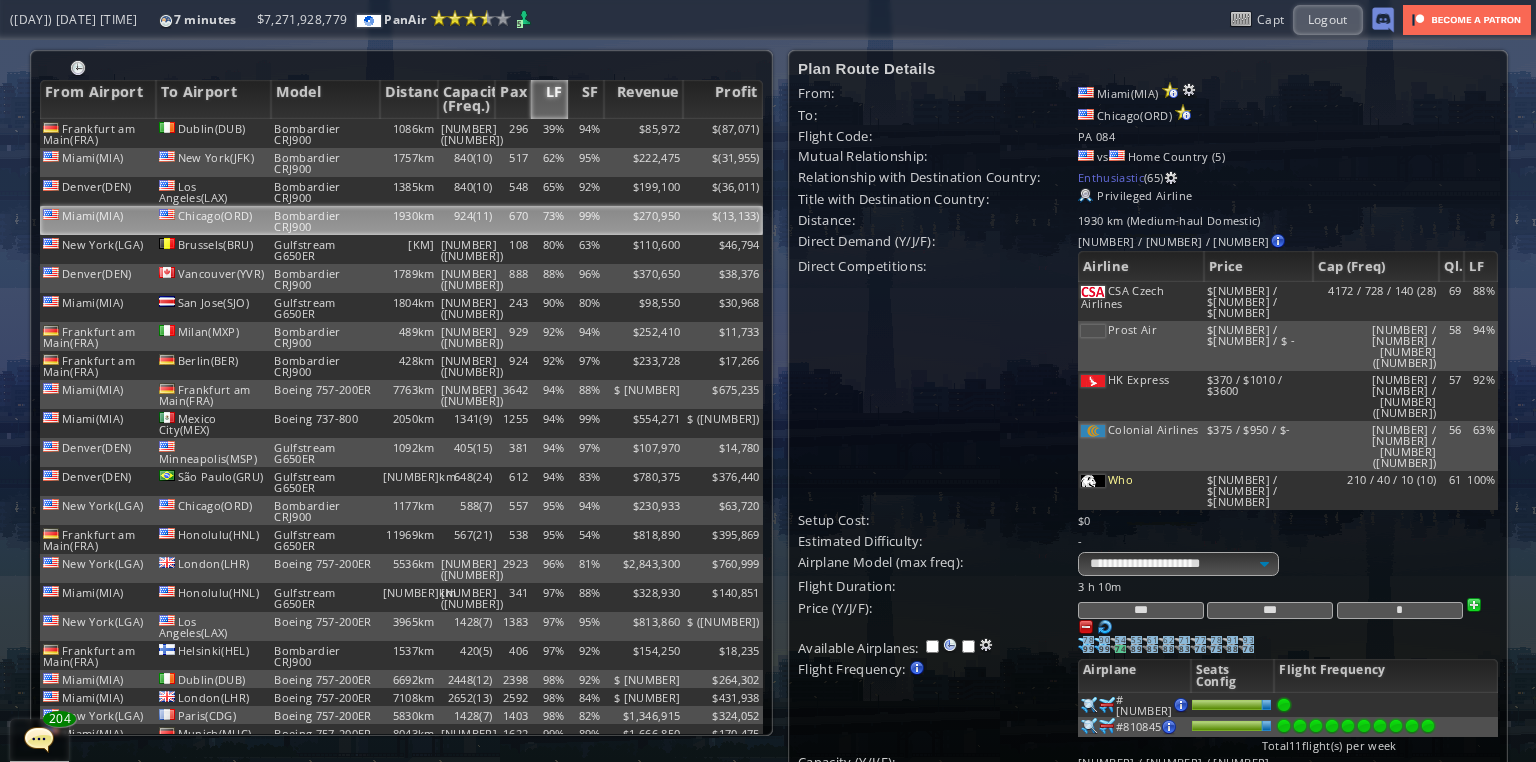 type on "***" 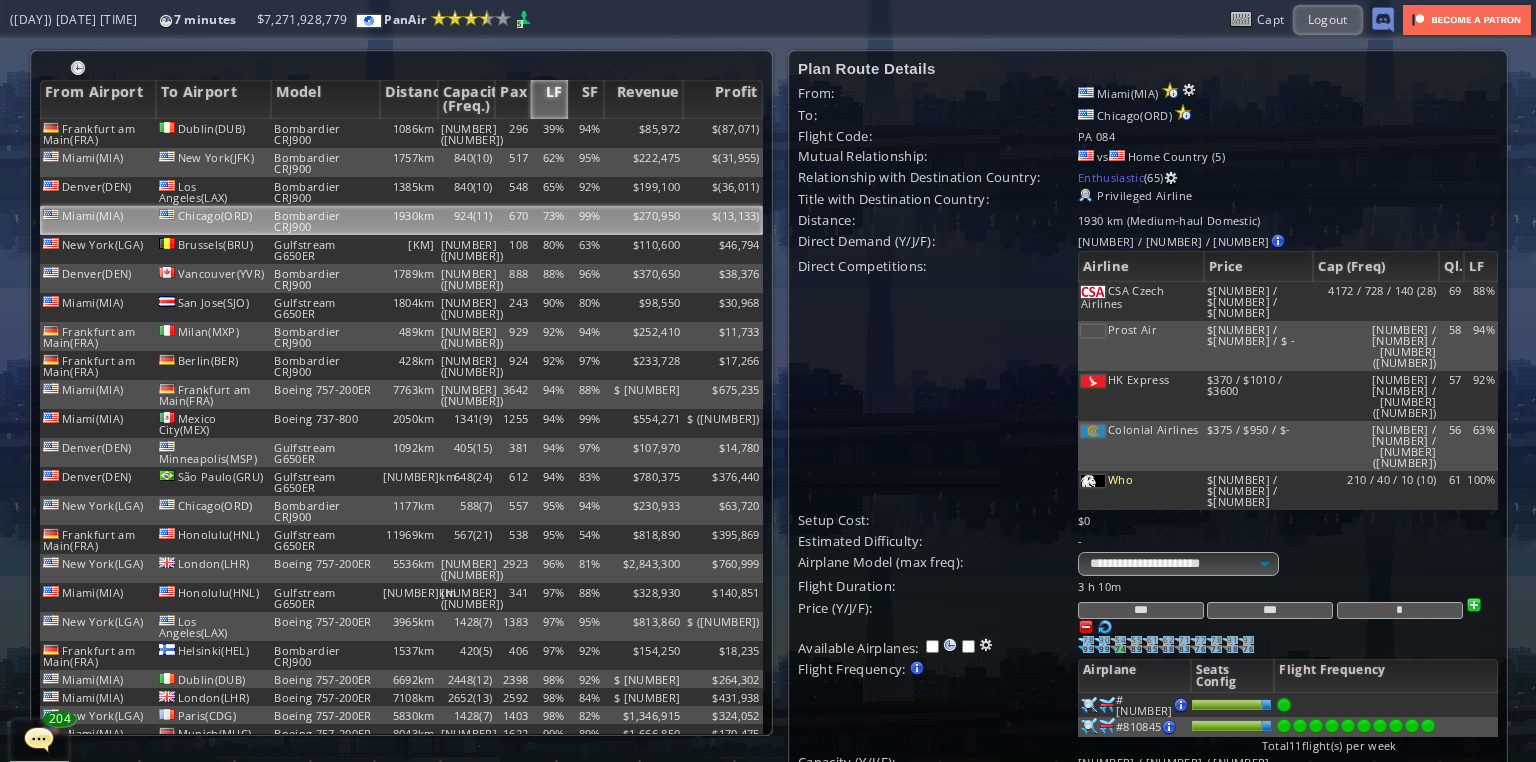 click on "Update" at bounding box center [839, 835] 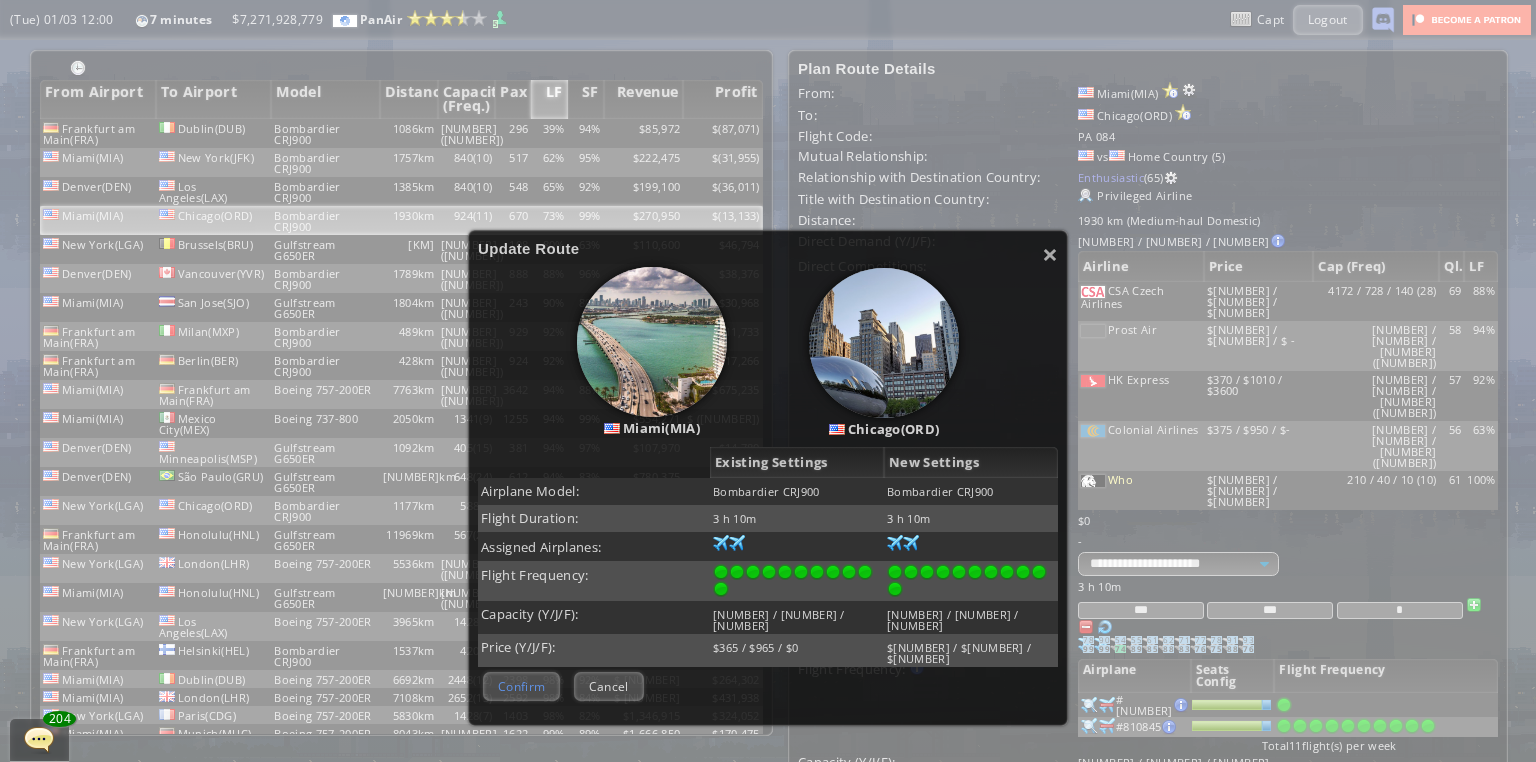 click on "Confirm" at bounding box center (521, 686) 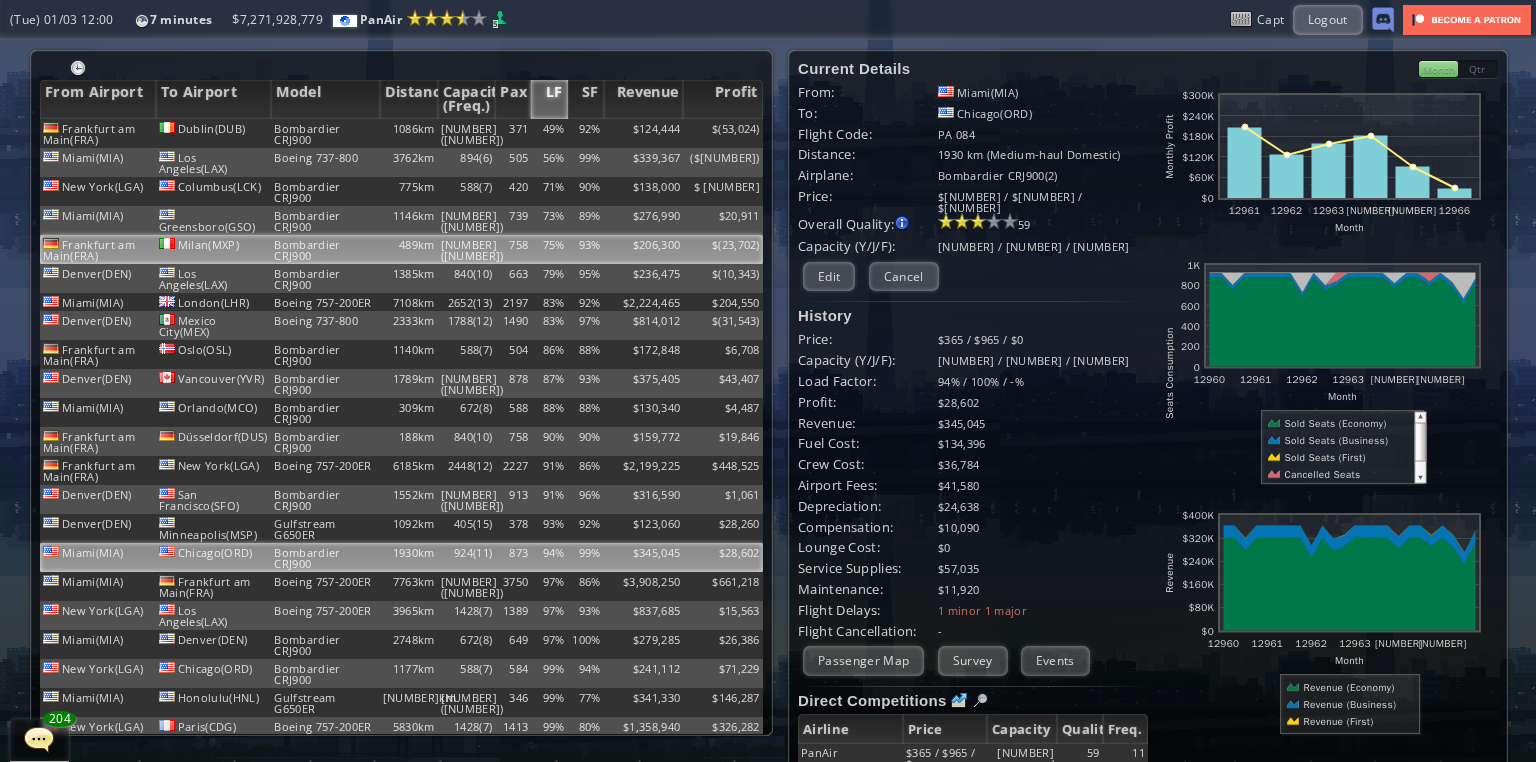 click on "93%" at bounding box center [586, 133] 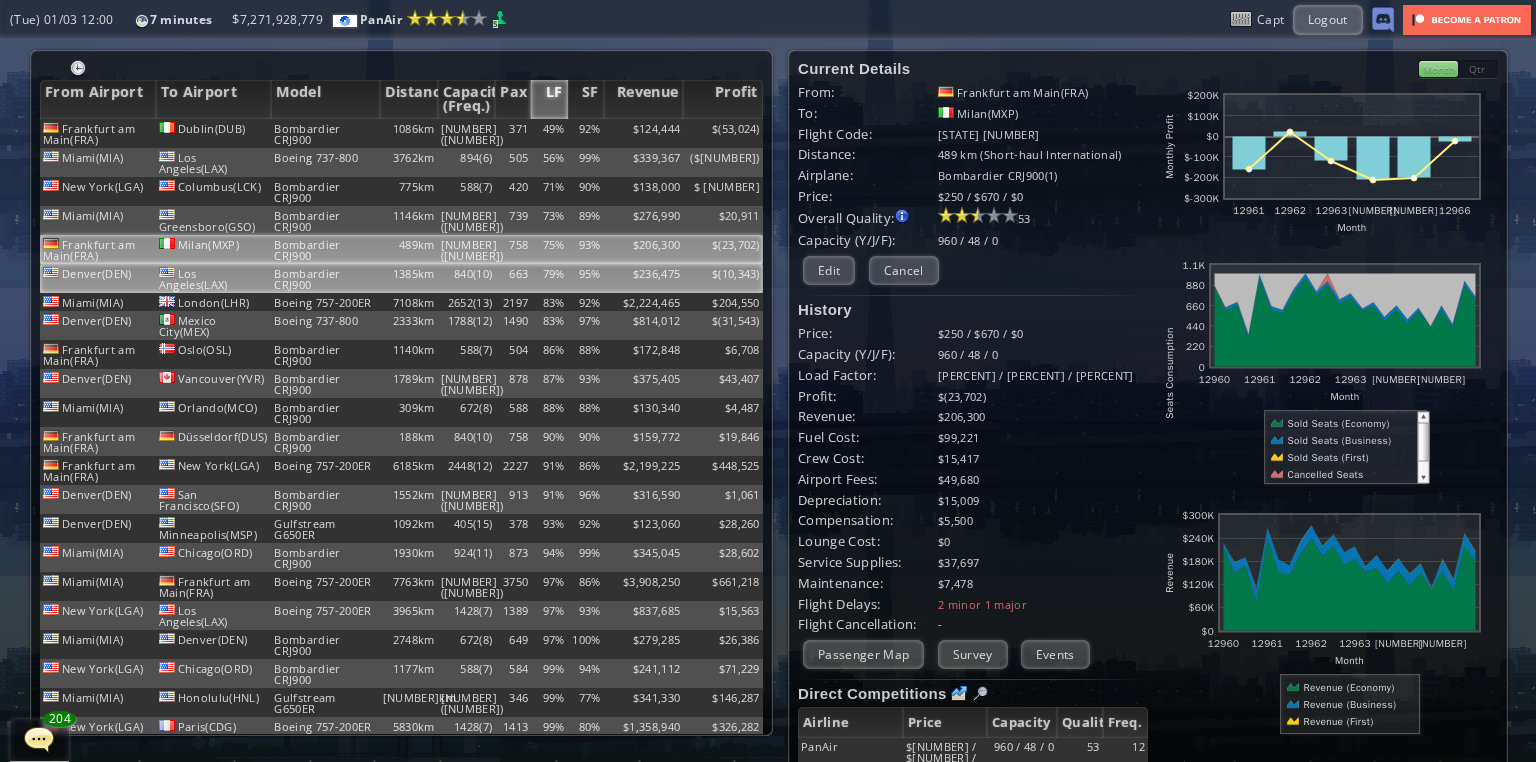 click on "79%" at bounding box center (549, 133) 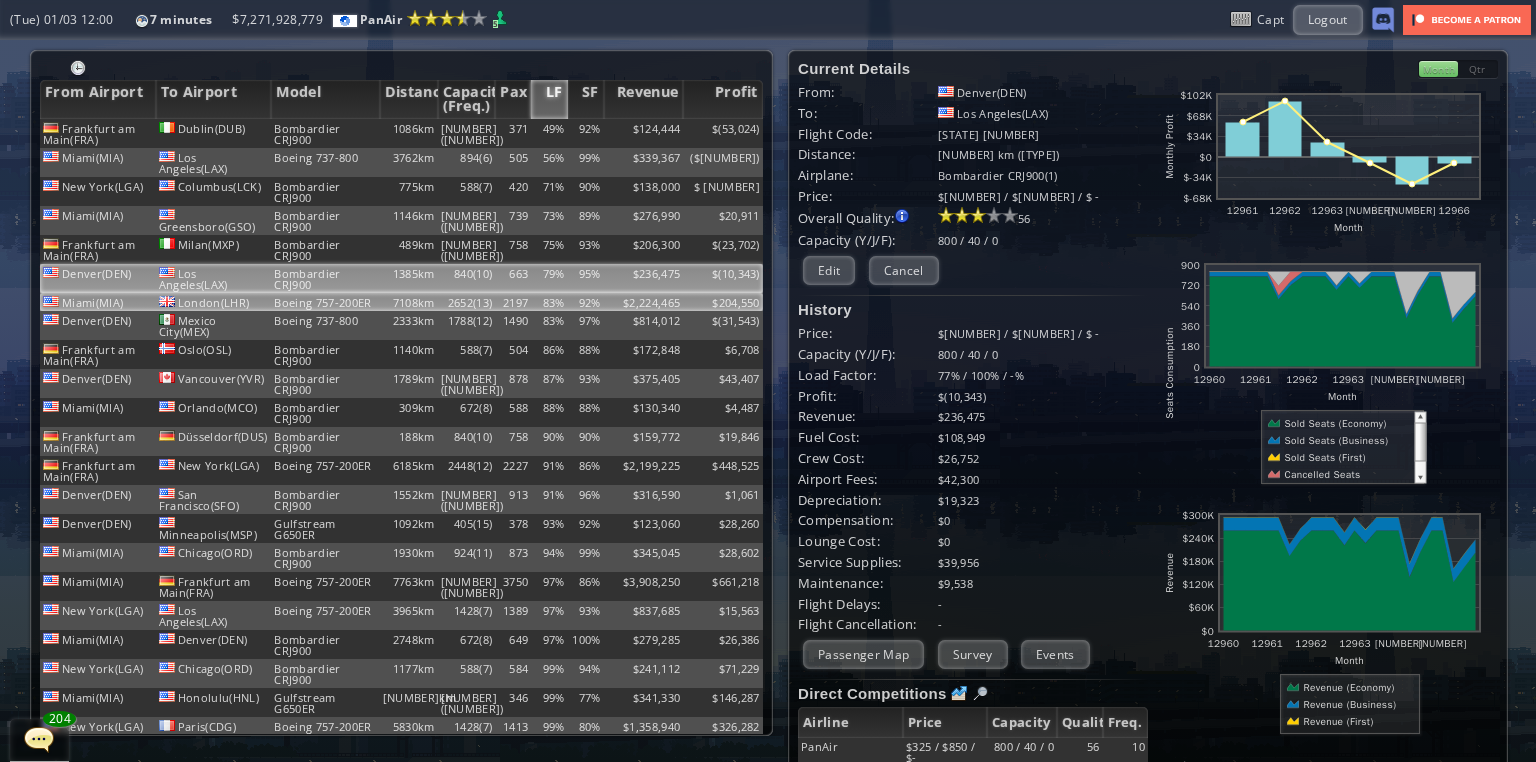 click on "2197" at bounding box center [513, 133] 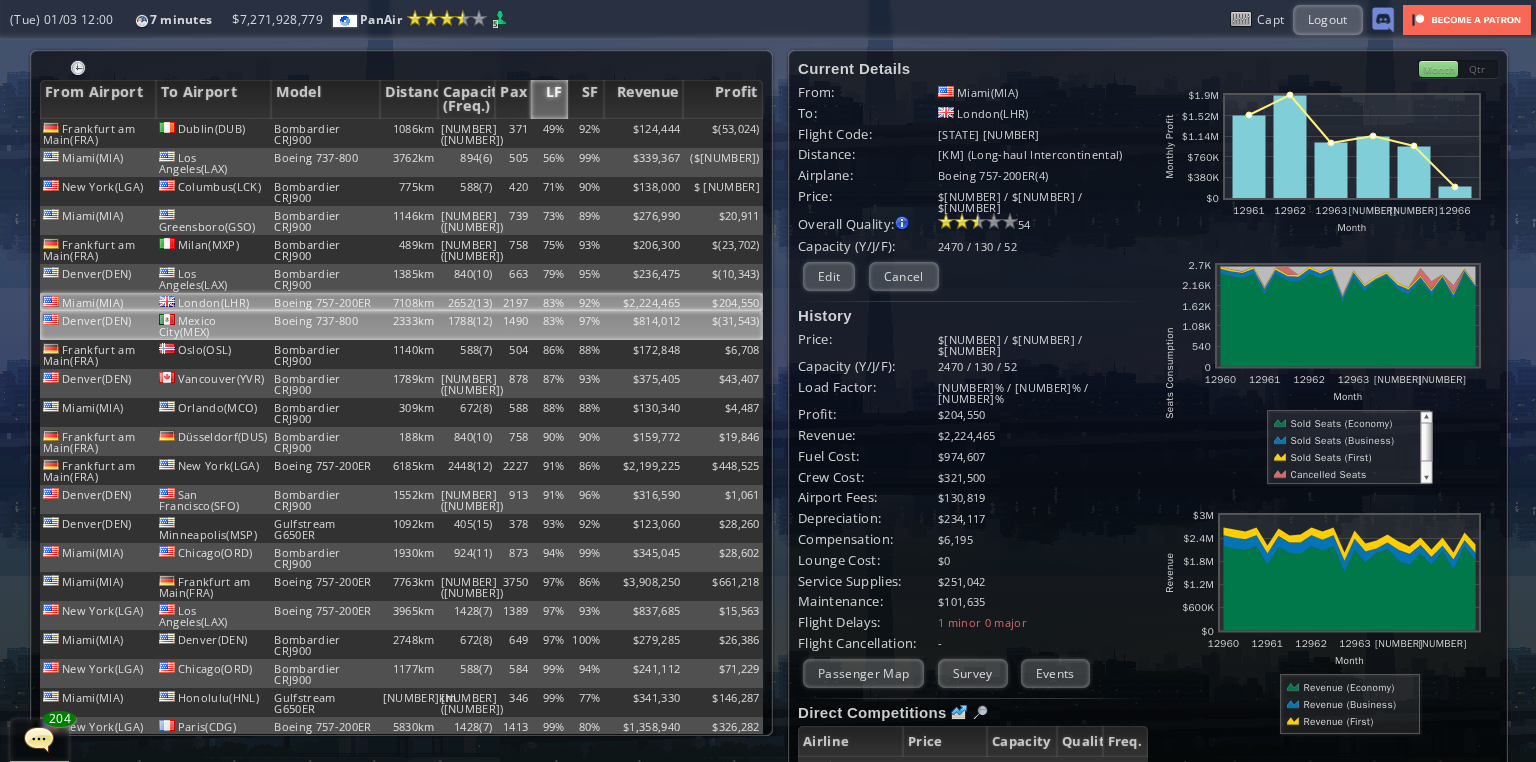 click on "1490" at bounding box center [513, 133] 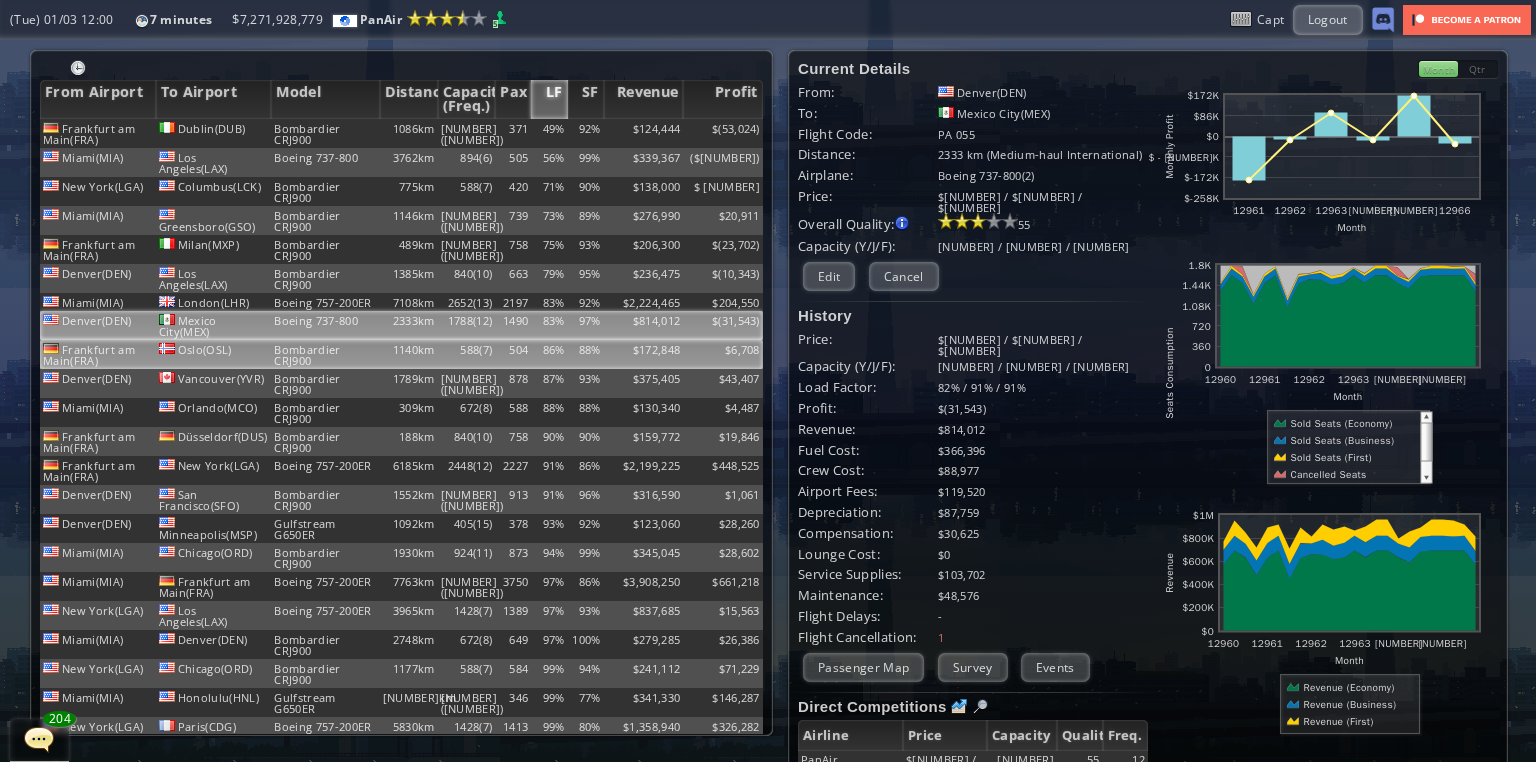 click on "504" at bounding box center [513, 133] 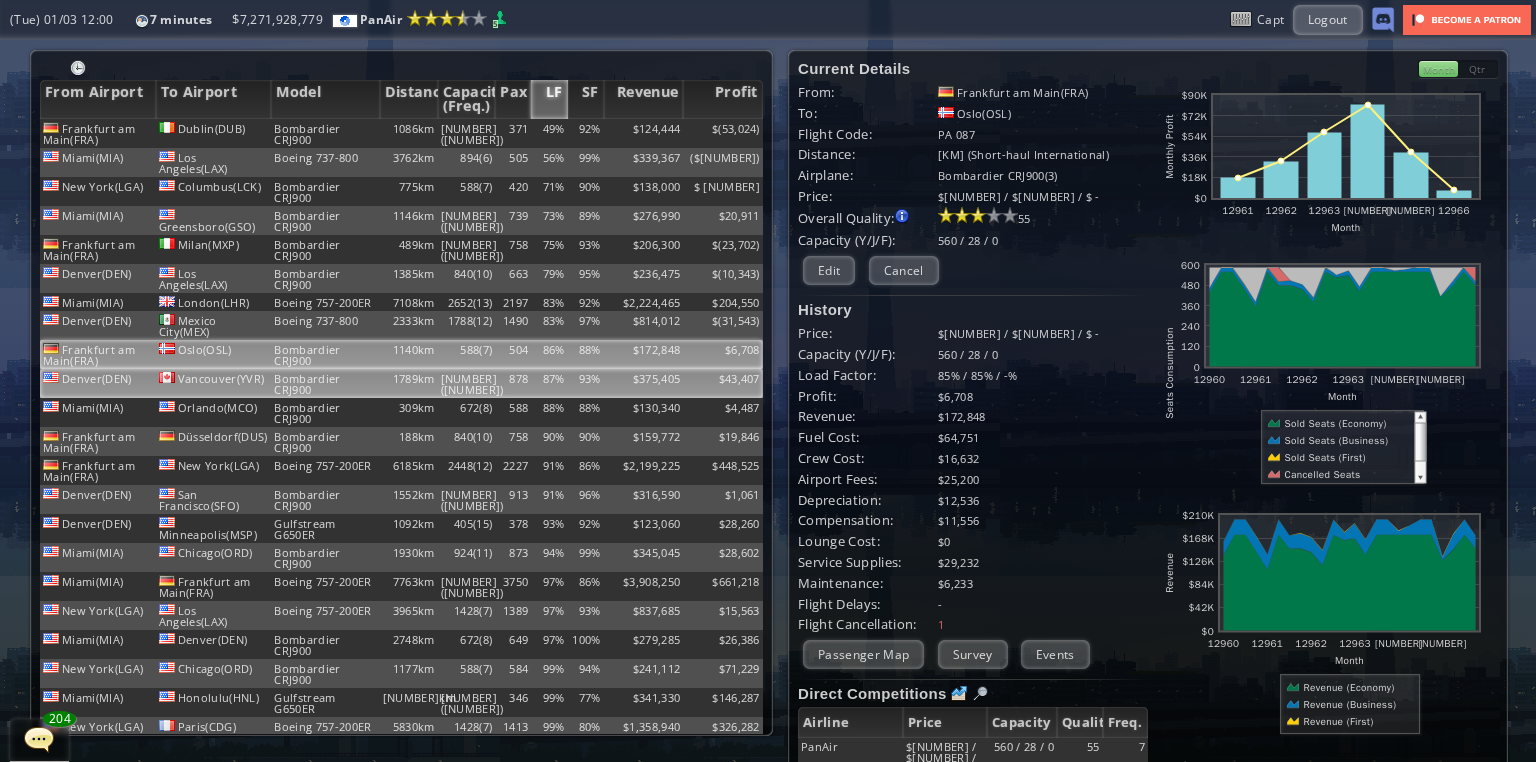 click on "878" at bounding box center (513, 133) 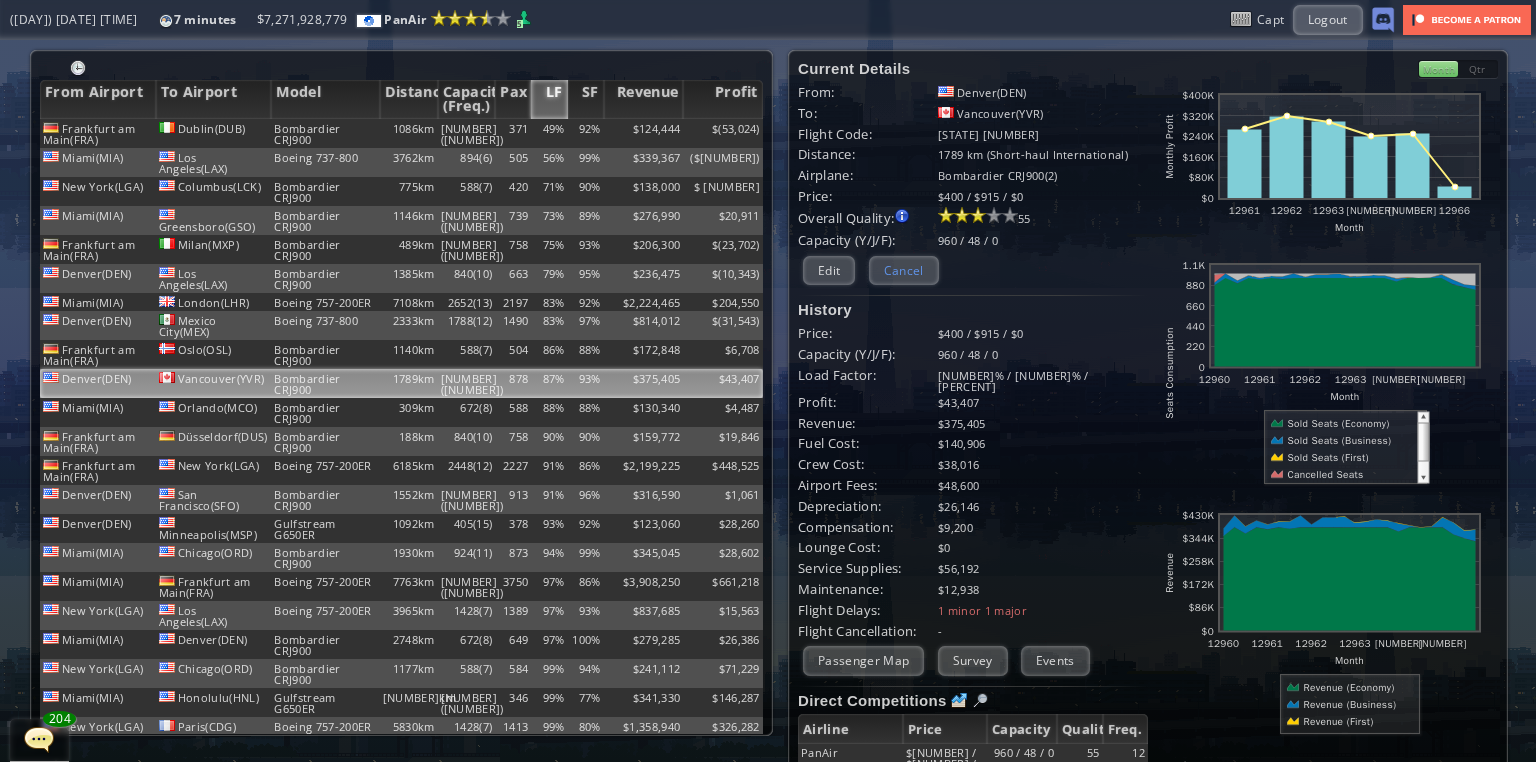 click on "Cancel" at bounding box center [904, 270] 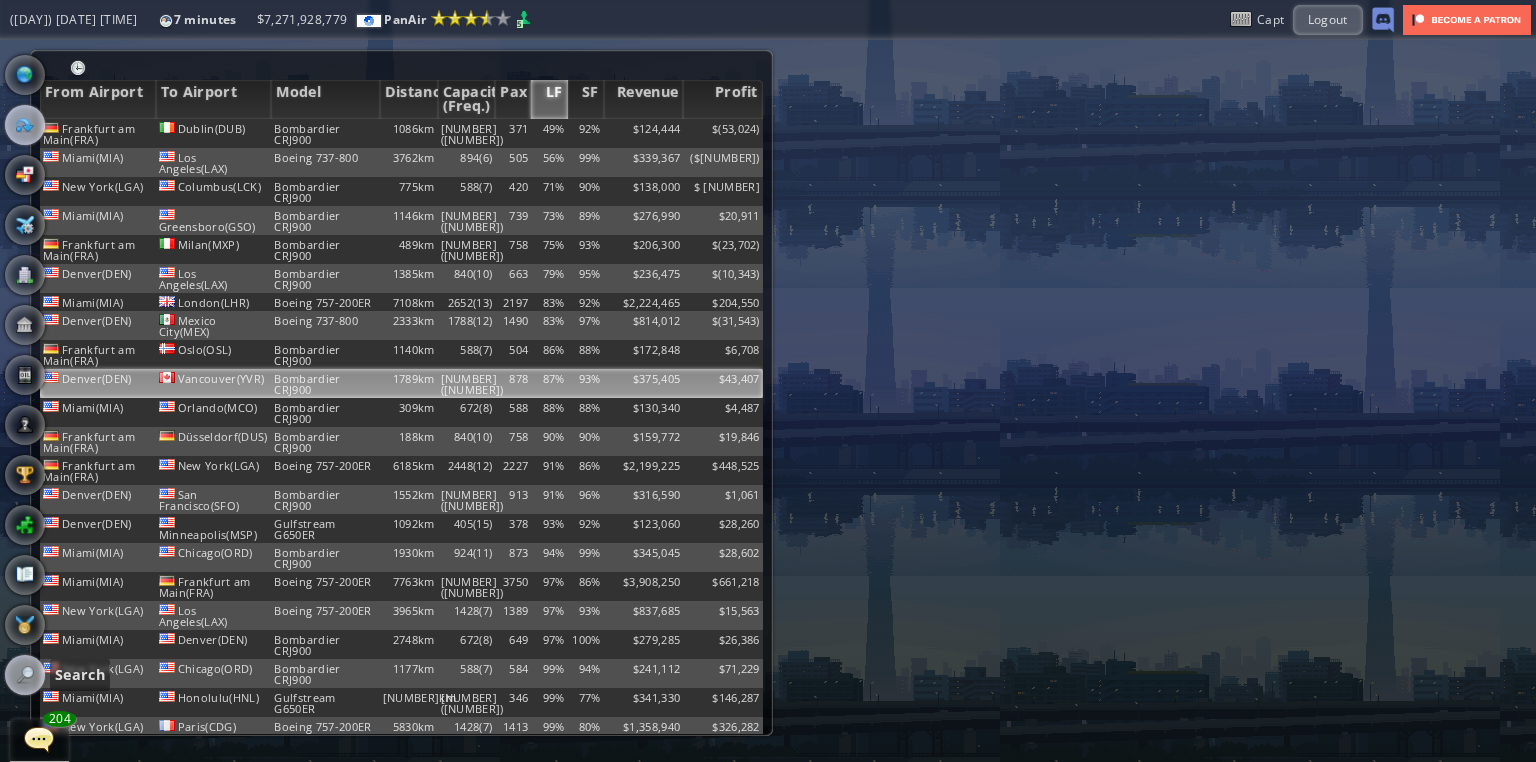 click at bounding box center [25, 675] 